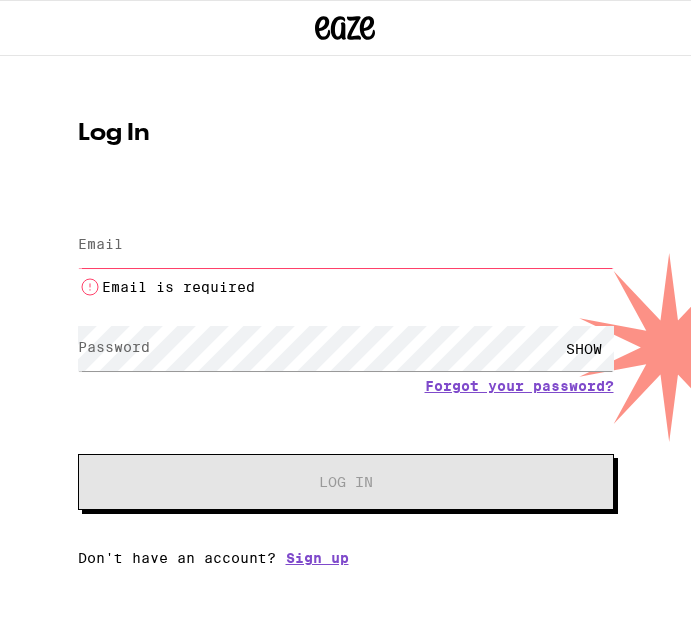 scroll, scrollTop: 0, scrollLeft: 0, axis: both 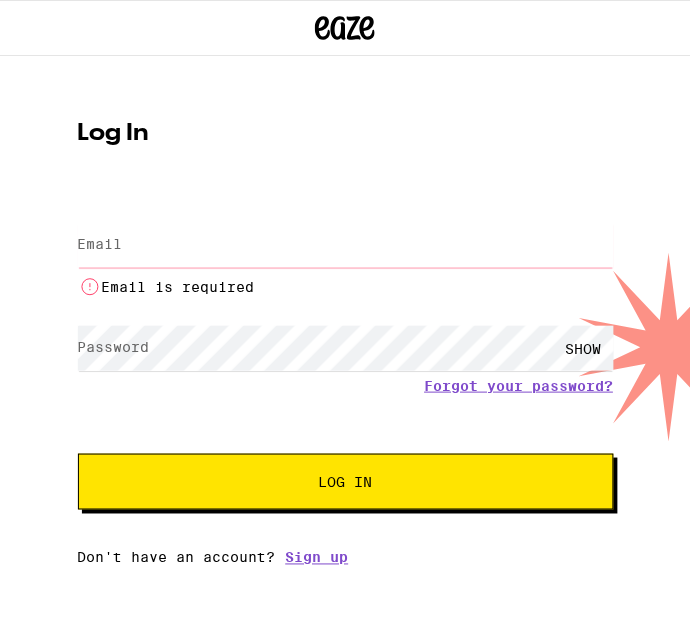 type on "[EMAIL_ADDRESS][DOMAIN_NAME]" 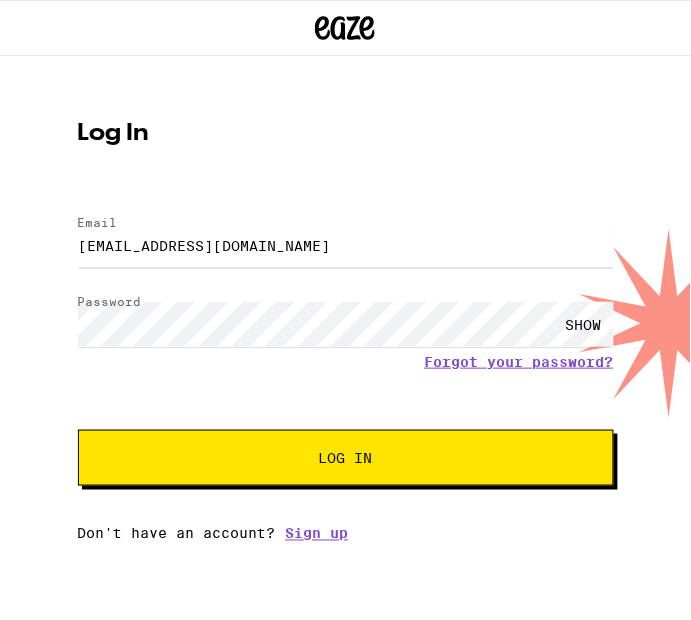click on "Log In" at bounding box center [346, 458] 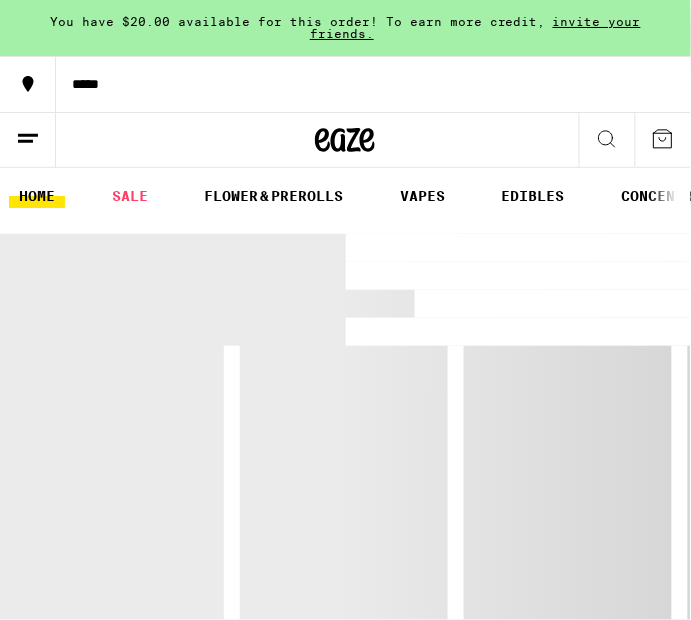 scroll, scrollTop: 0, scrollLeft: 0, axis: both 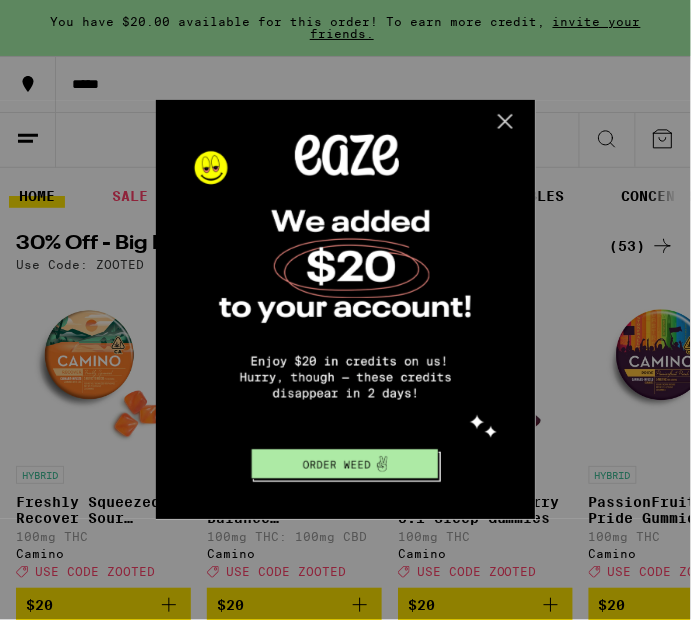 click at bounding box center (343, 307) 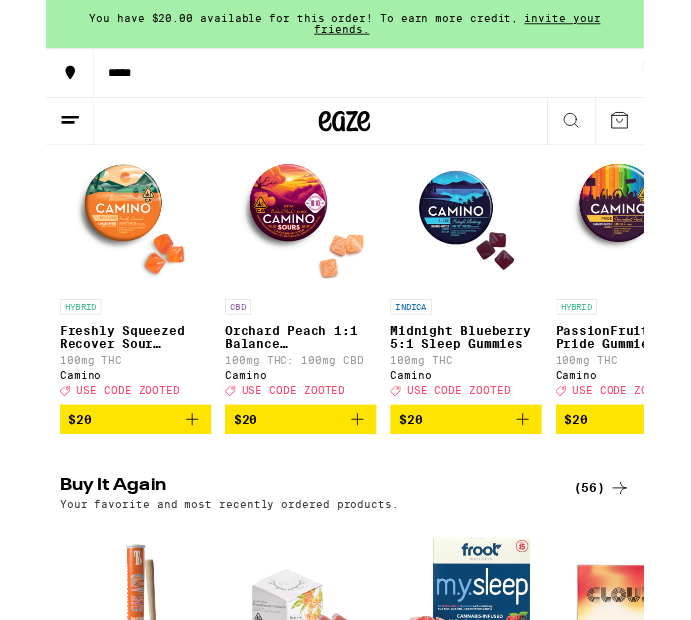 scroll, scrollTop: 120, scrollLeft: 0, axis: vertical 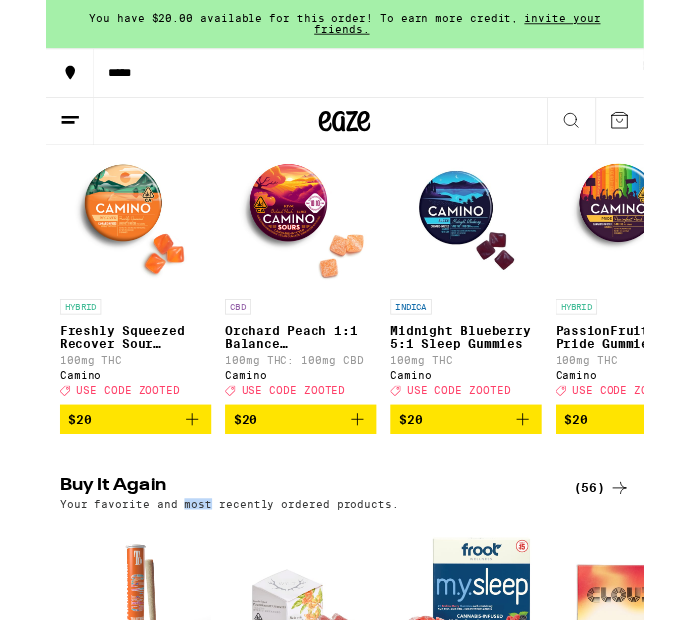click on "100mg THC" at bounding box center [676, 416] 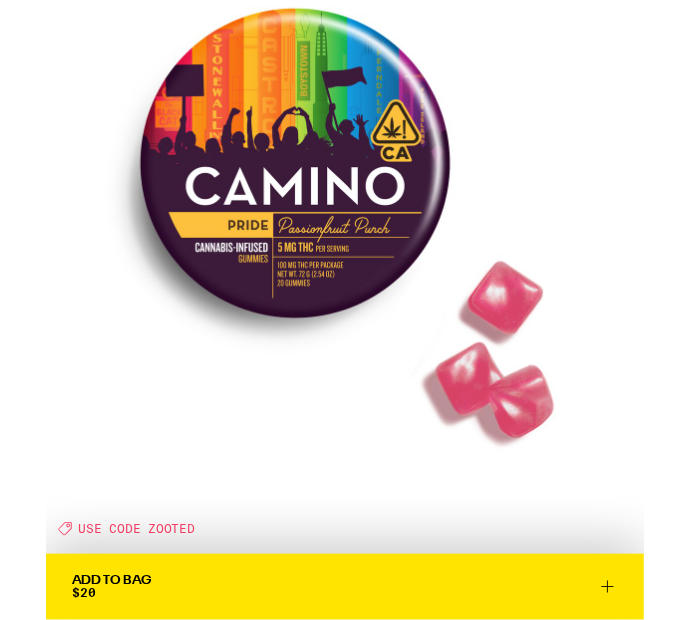 scroll, scrollTop: 97, scrollLeft: 0, axis: vertical 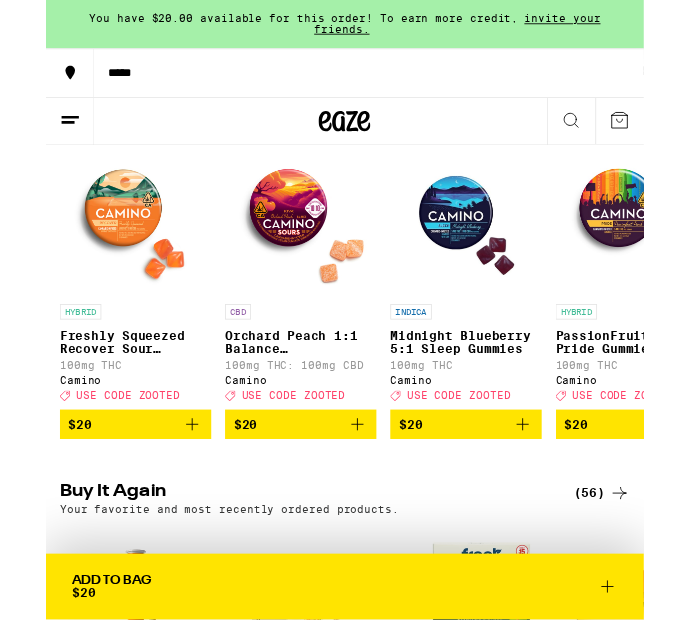 click on "Your favorite and most recently ordered products." at bounding box center [212, 588] 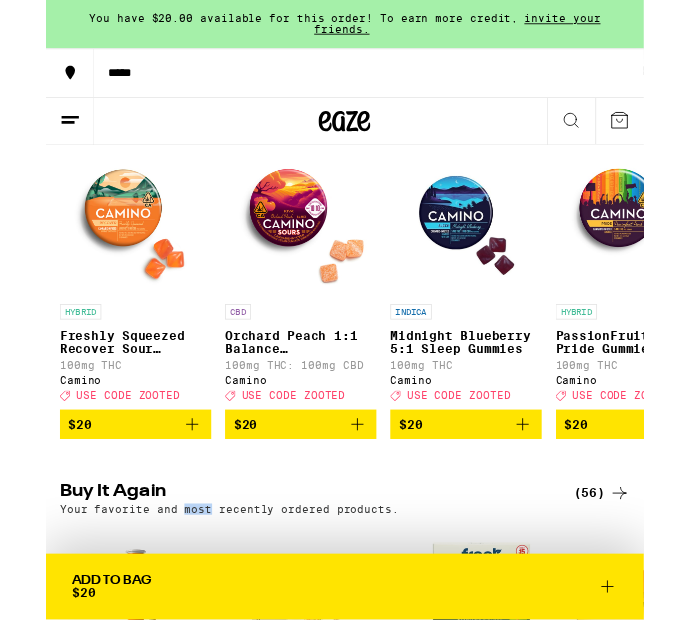 click at bounding box center [485, 254] 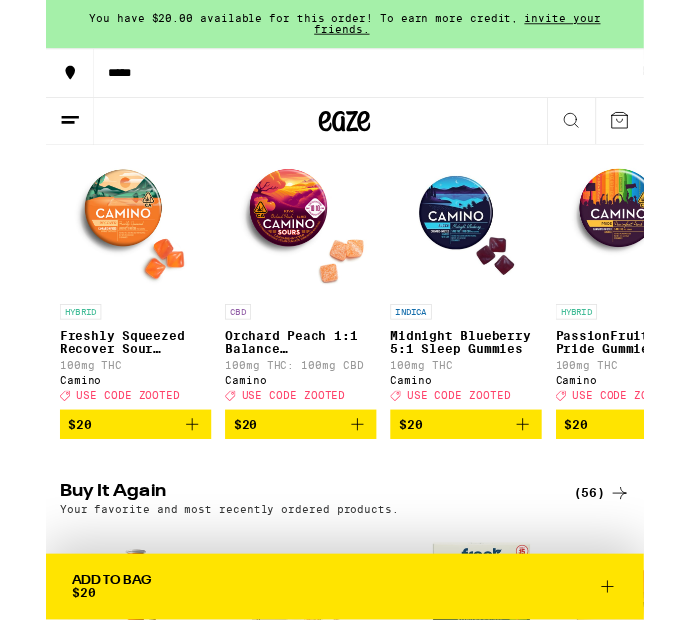 scroll, scrollTop: 0, scrollLeft: 0, axis: both 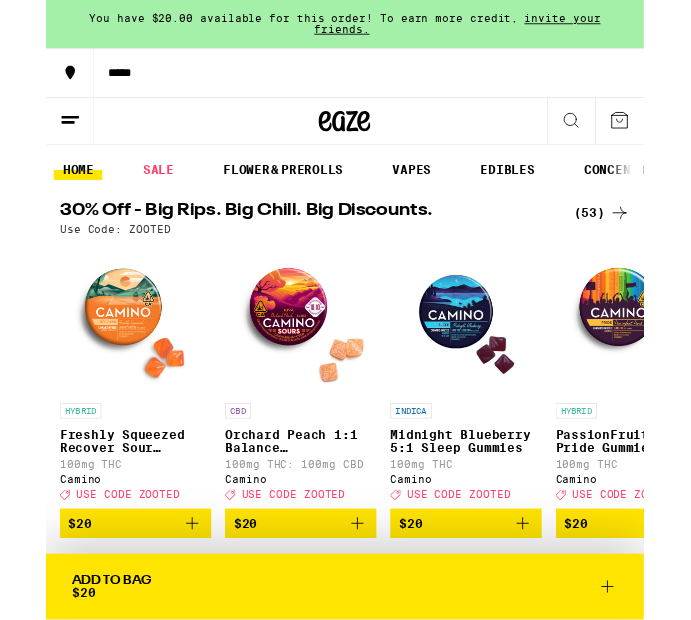 click at bounding box center [103, 368] 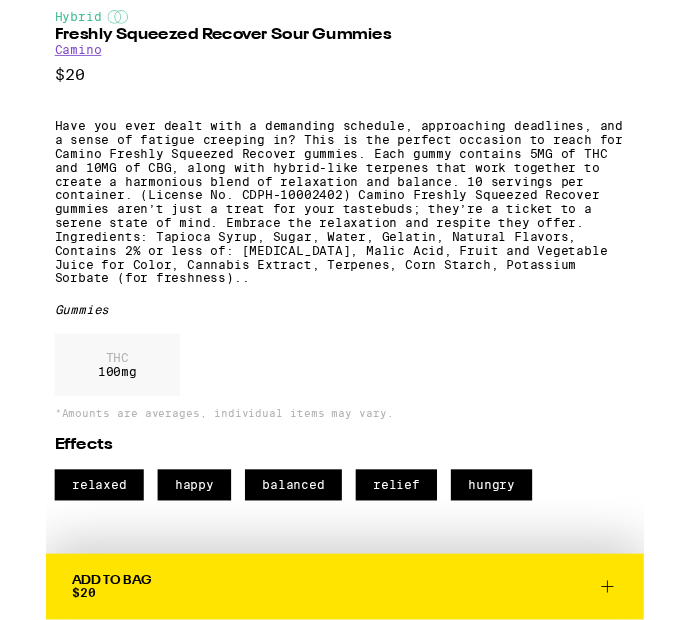 scroll, scrollTop: 851, scrollLeft: 0, axis: vertical 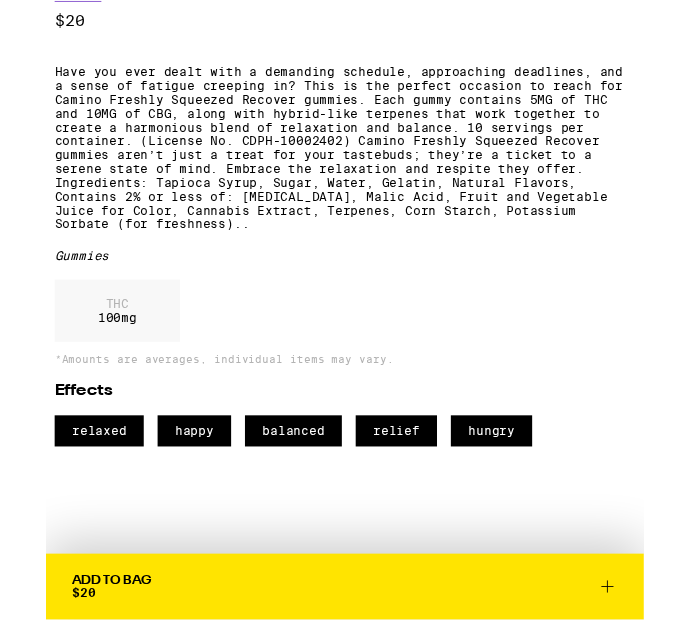click on "Effects relaxed happy balanced relief hungry" at bounding box center (345, 479) 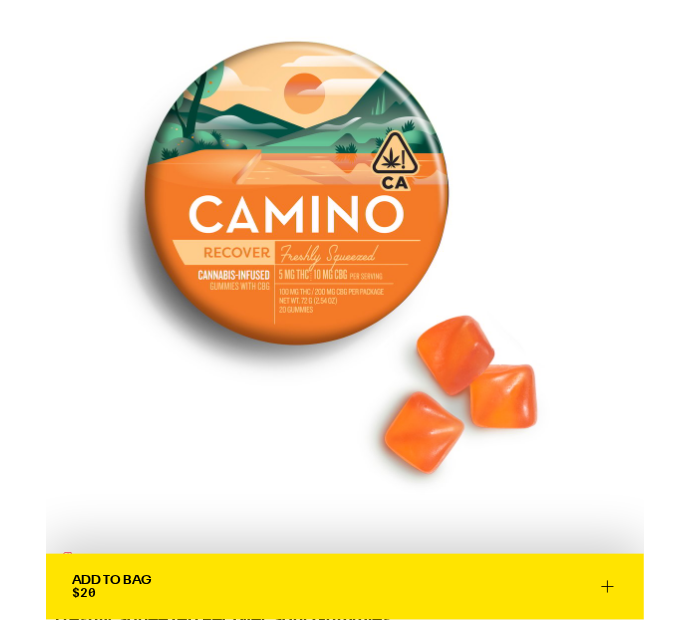 scroll, scrollTop: 0, scrollLeft: 0, axis: both 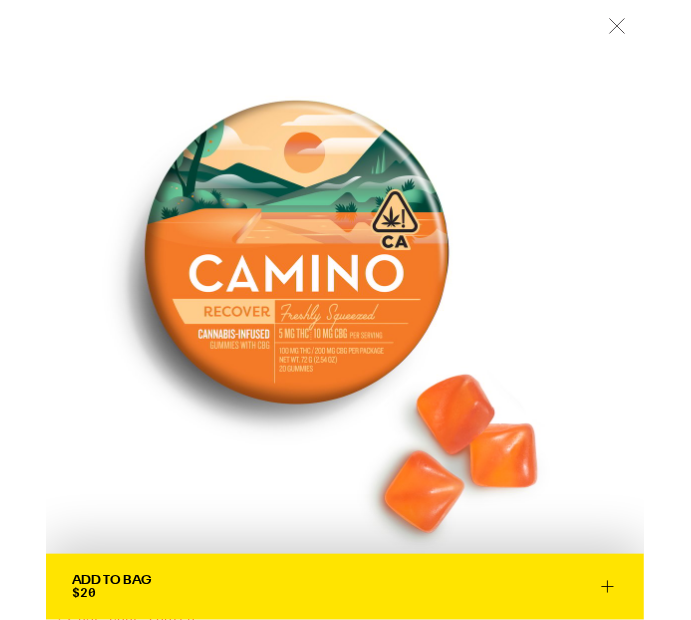 click at bounding box center (345, 345) 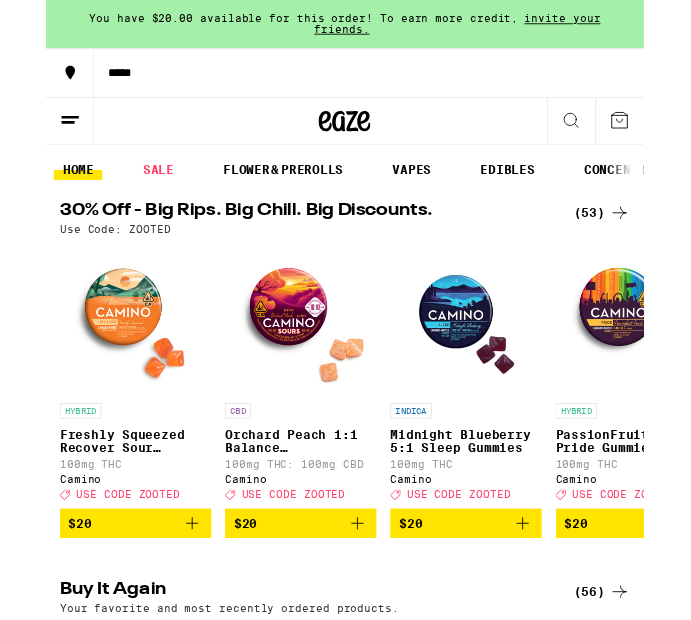 click on "You have $20.00 available for this order! To earn more credit, invite your friends." at bounding box center (345, 28) 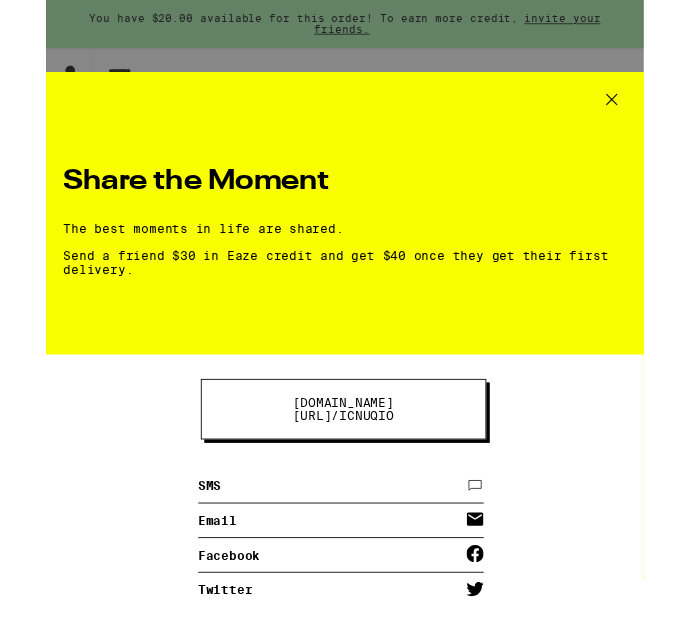 click on "Share the Moment The best moments in life are shared. Send a friend $30 in Eaze credit and get $40 once they get their first delivery." at bounding box center [345, 246] 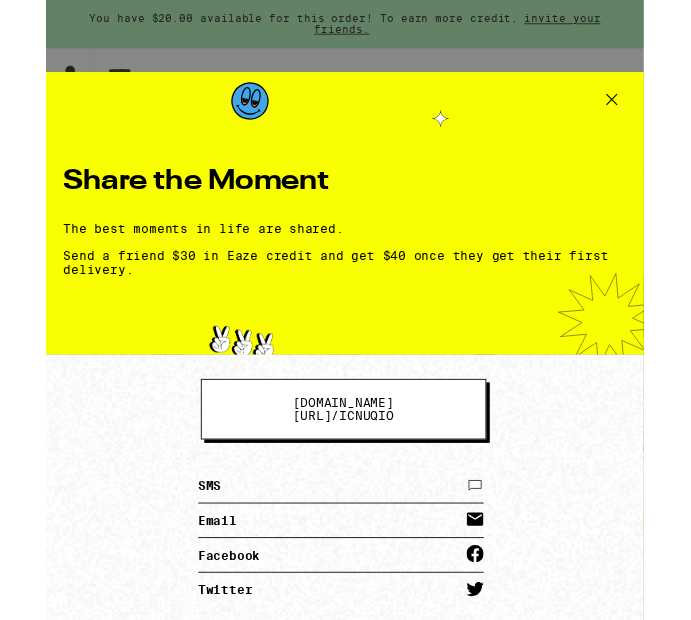 click on "Share the Moment The best moments in life are shared. Send a friend $30 in Eaze credit and get $40 once they get their first delivery. [DOMAIN_NAME][URL] / icnuqio SMS Email Facebook Twitter" at bounding box center [345, 358] 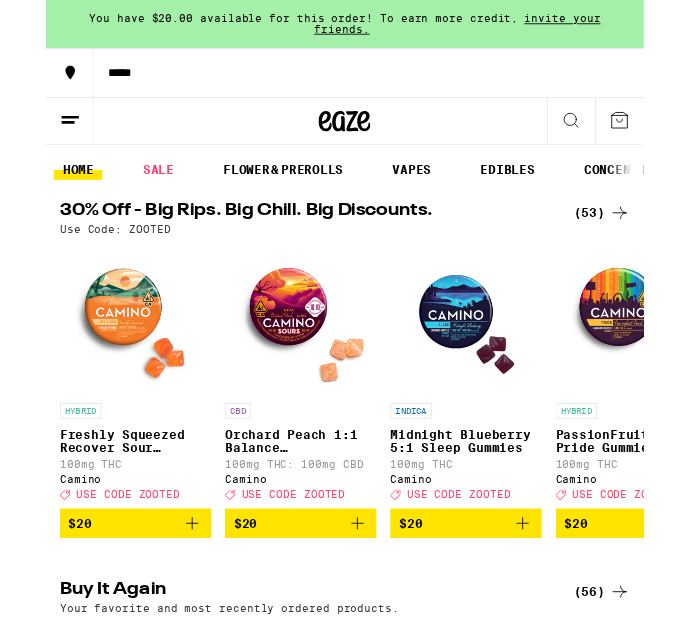 click on "invite your friends." at bounding box center (475, 27) 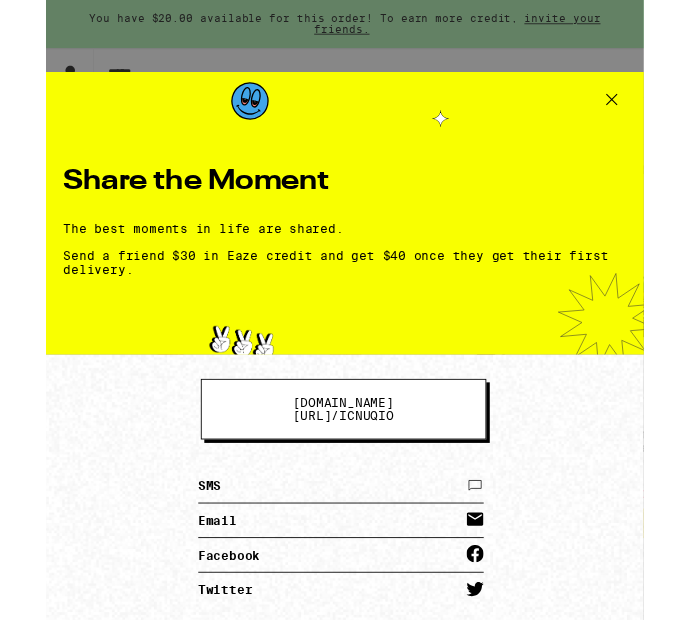 click on "Share the Moment The best moments in life are shared. Send a friend $30 in Eaze credit and get $40 once they get their first delivery. [DOMAIN_NAME][URL] / icnuqio SMS Email Facebook Twitter" at bounding box center (345, 358) 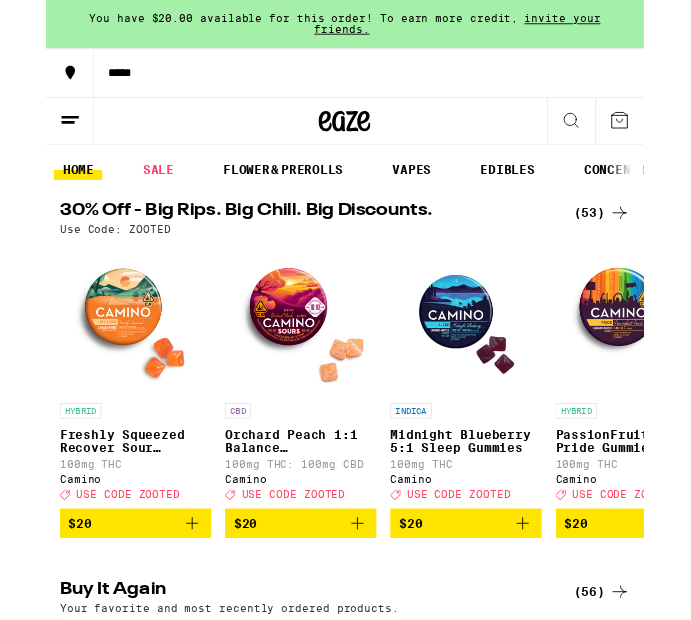 click on "You have $20.00 available for this order! To earn more credit, invite your friends." at bounding box center (345, 28) 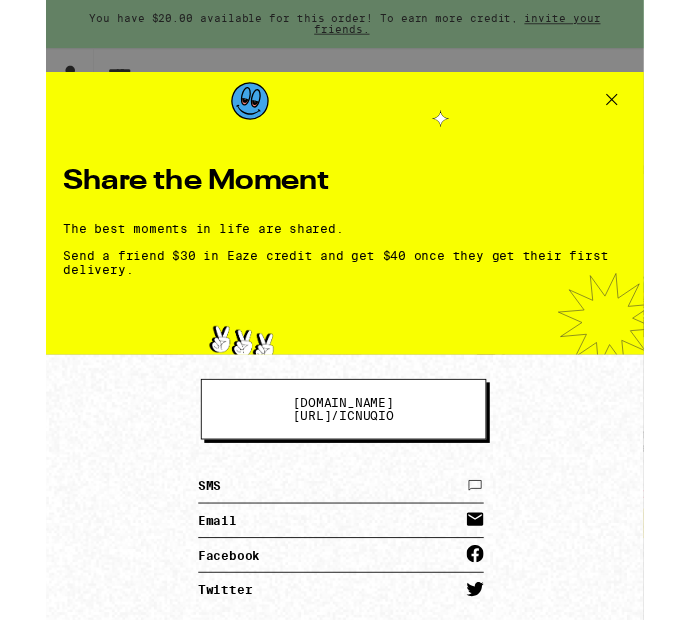 click on "Share the Moment" at bounding box center [345, 210] 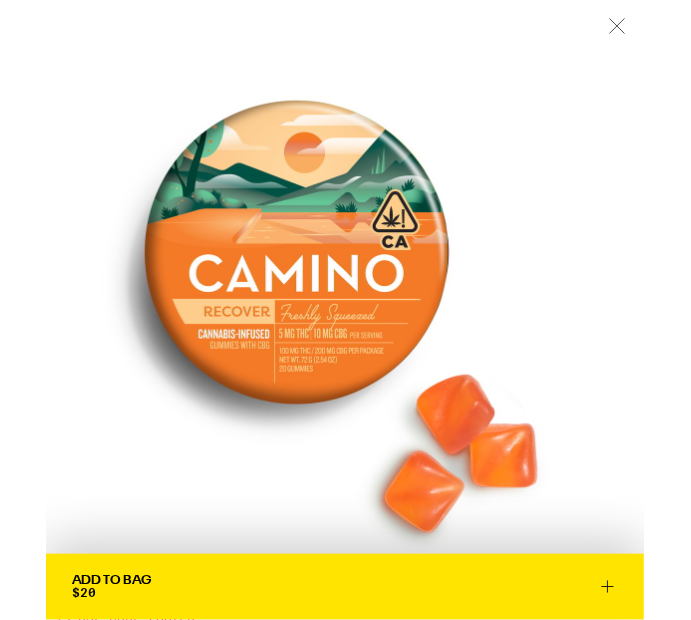 click at bounding box center (345, 345) 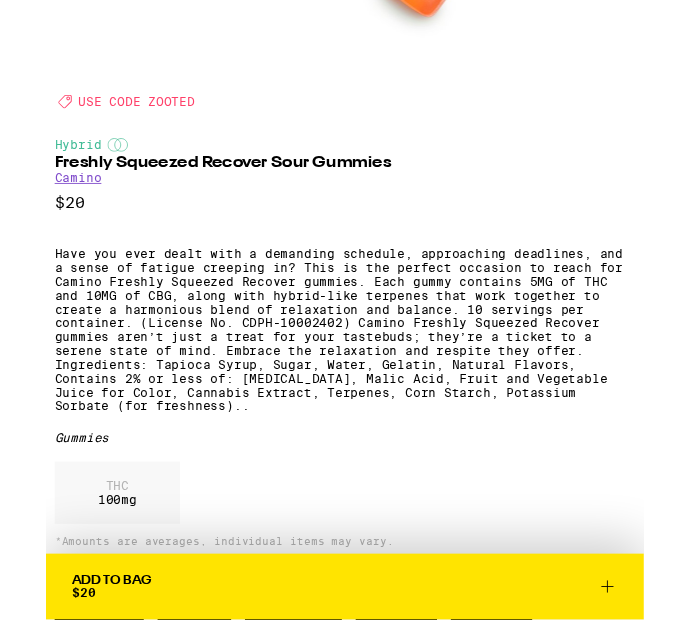 scroll, scrollTop: 851, scrollLeft: 0, axis: vertical 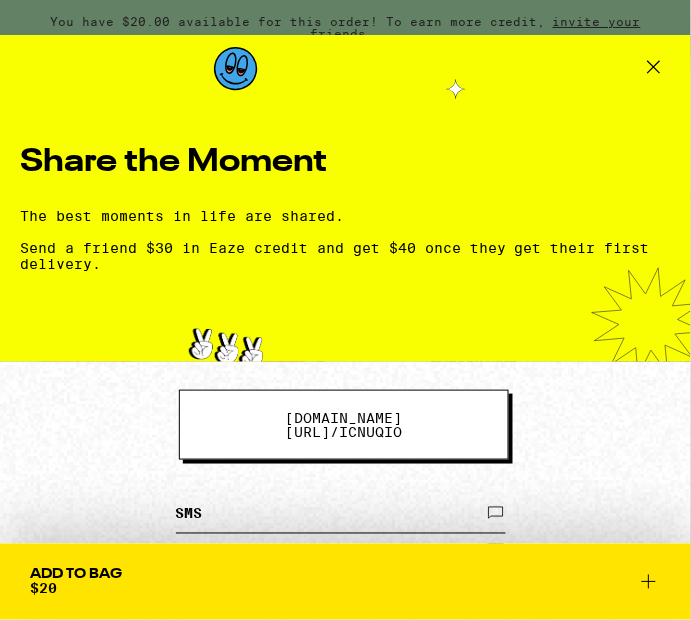 click 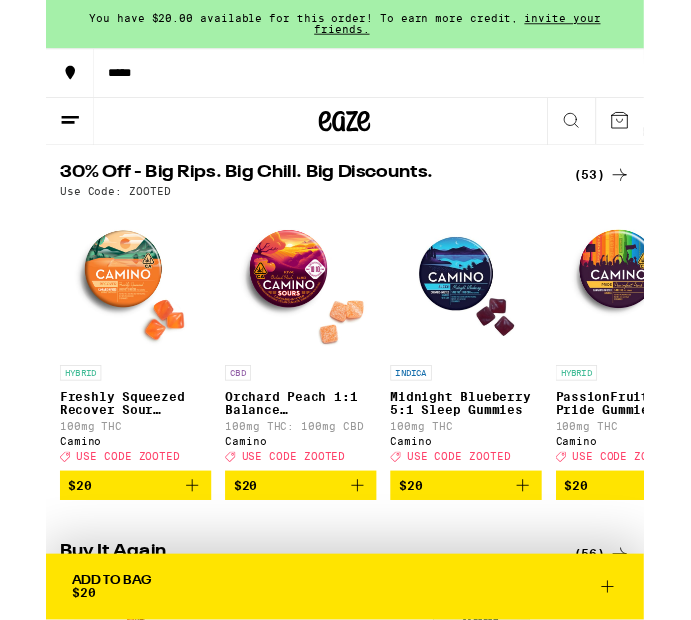 scroll, scrollTop: 0, scrollLeft: 0, axis: both 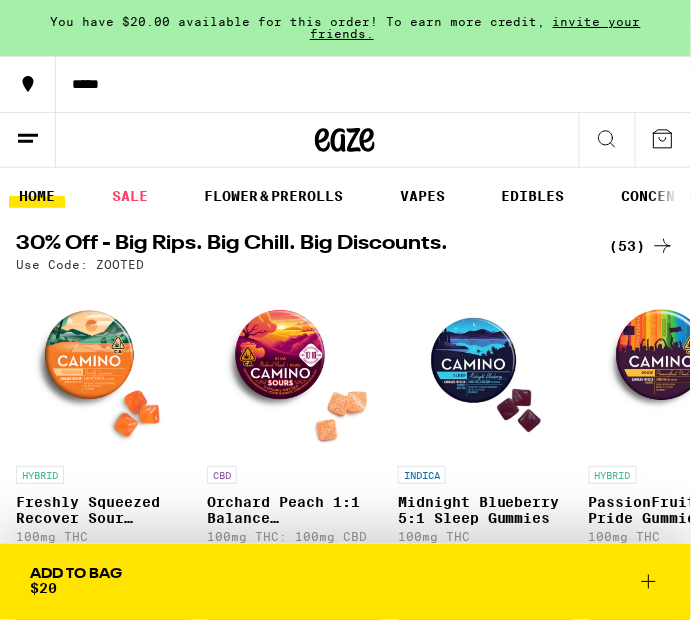click 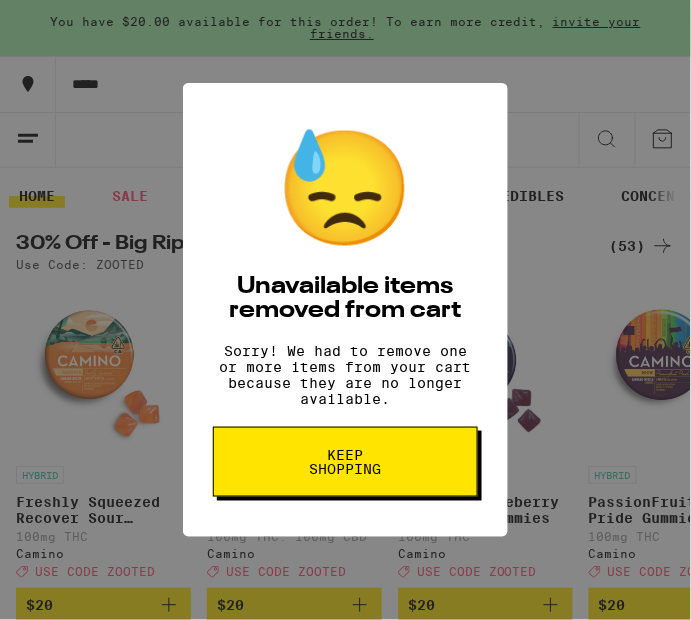 click on "Keep Shopping" at bounding box center (345, 462) 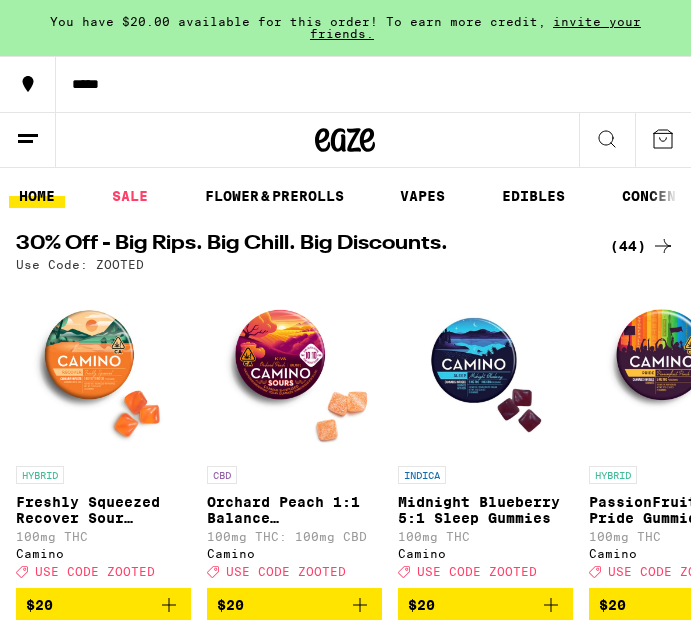 scroll, scrollTop: 0, scrollLeft: 0, axis: both 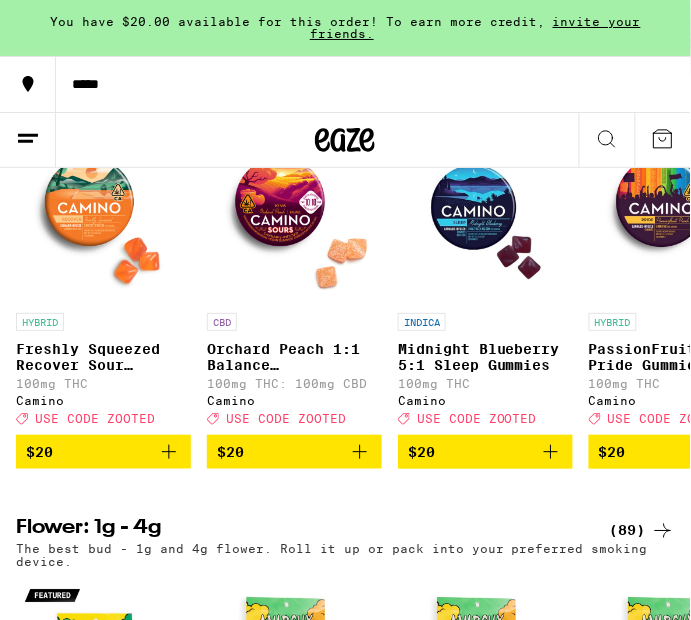 click on "Freshly Squeezed Recover Sour Gummies" at bounding box center (103, 357) 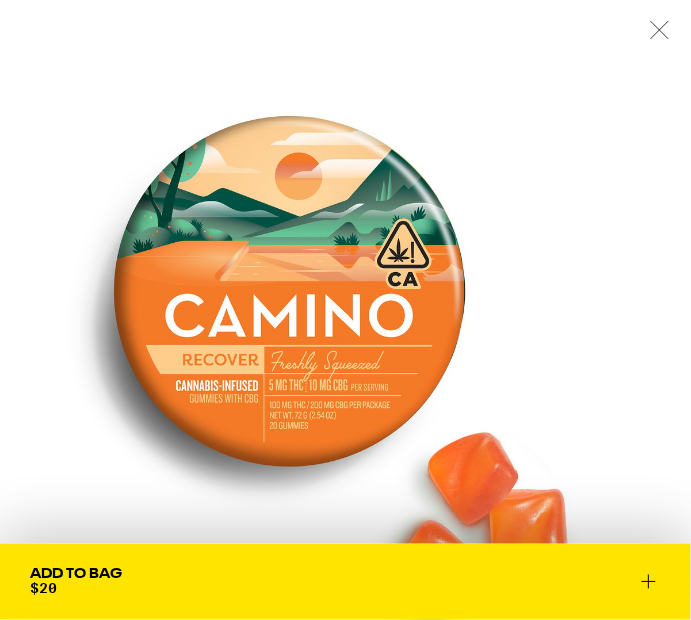 scroll, scrollTop: 0, scrollLeft: 0, axis: both 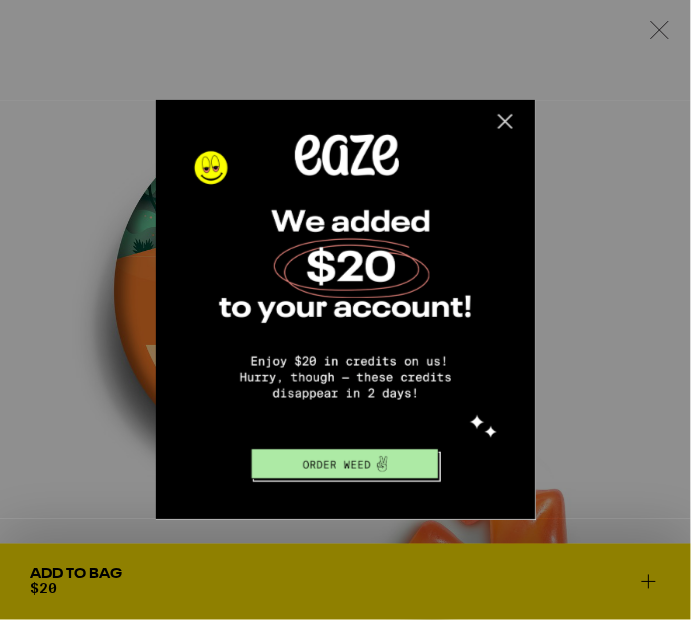 click at bounding box center [343, 307] 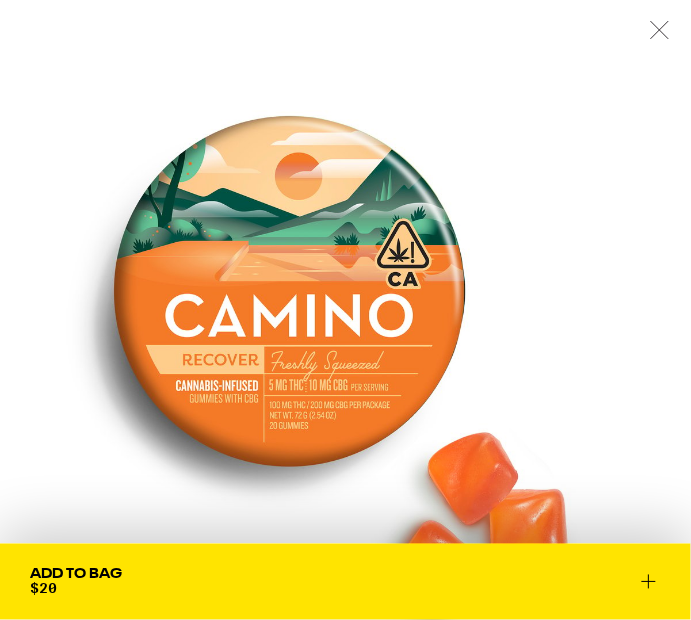 click 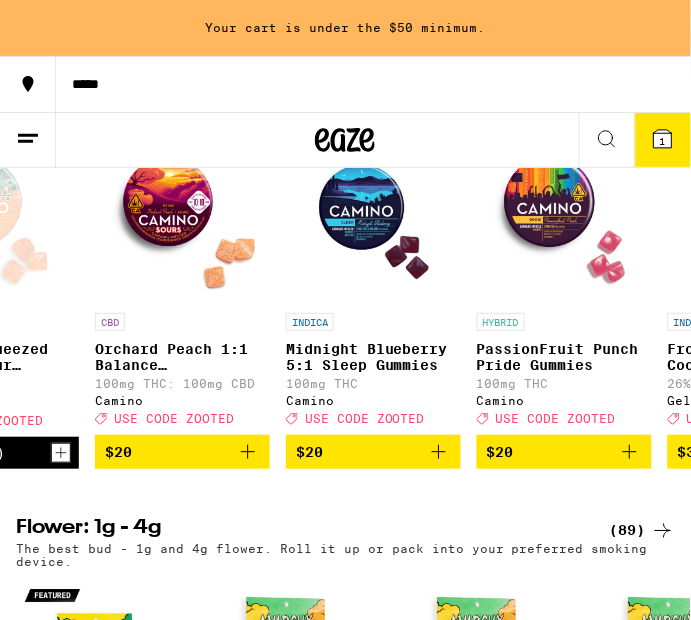 scroll, scrollTop: 0, scrollLeft: 111, axis: horizontal 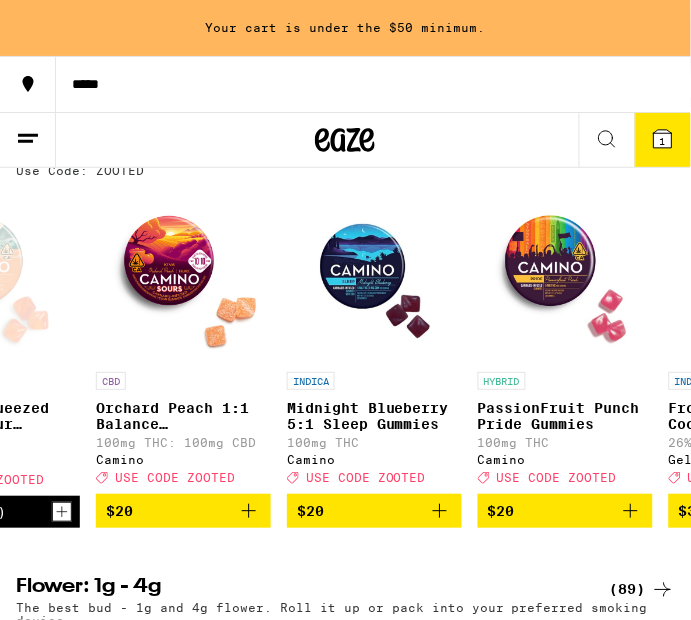 click at bounding box center (183, 274) 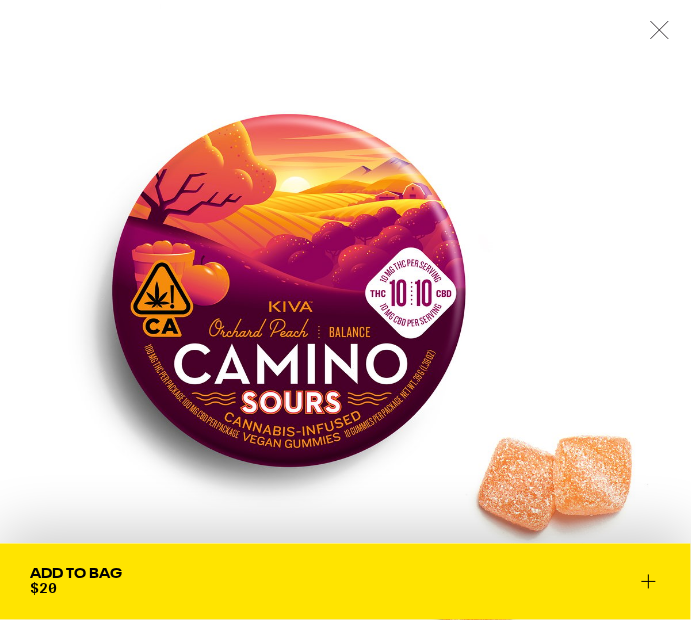 click 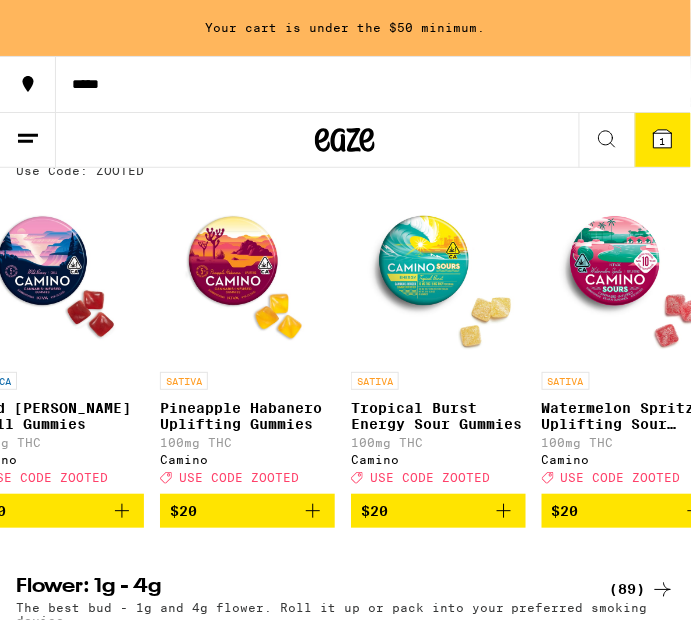 scroll, scrollTop: 0, scrollLeft: 1958, axis: horizontal 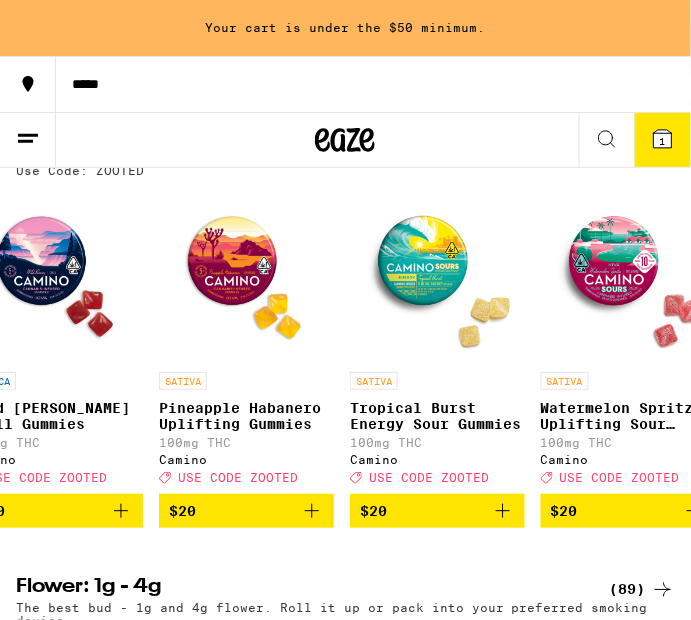 click 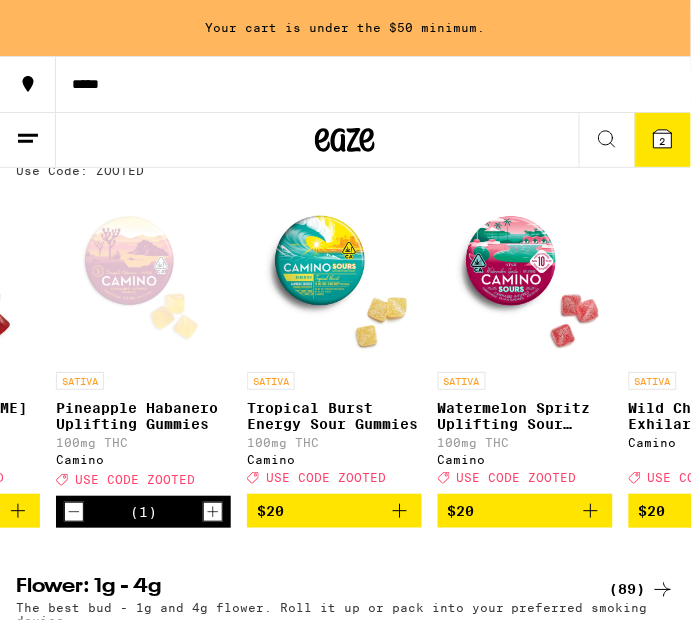scroll, scrollTop: 0, scrollLeft: 2064, axis: horizontal 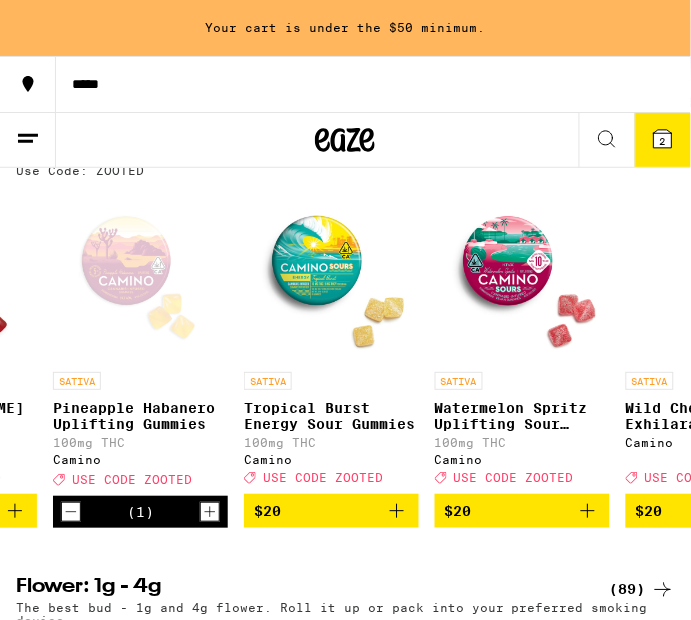click 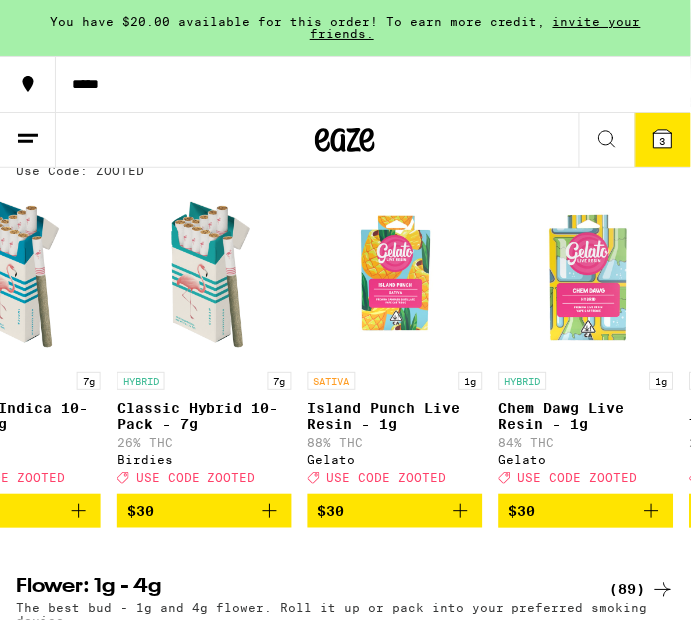 scroll, scrollTop: 0, scrollLeft: 4294, axis: horizontal 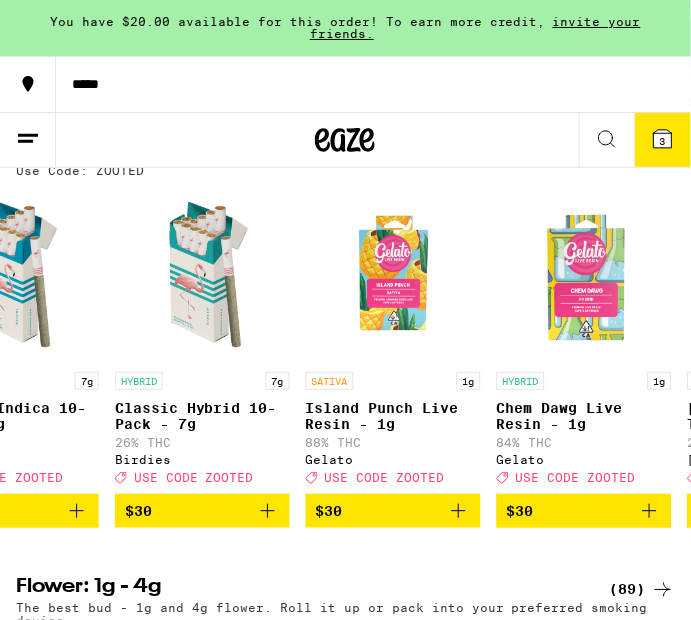 click 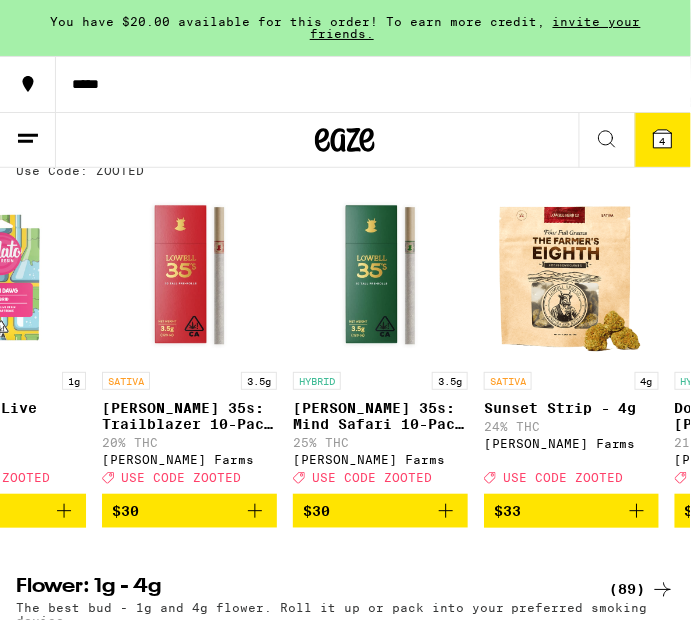 scroll, scrollTop: 0, scrollLeft: 4893, axis: horizontal 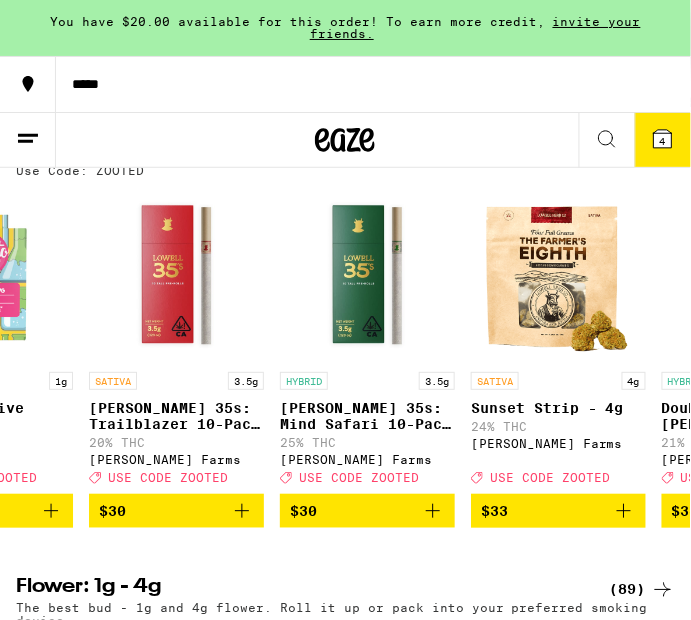 click 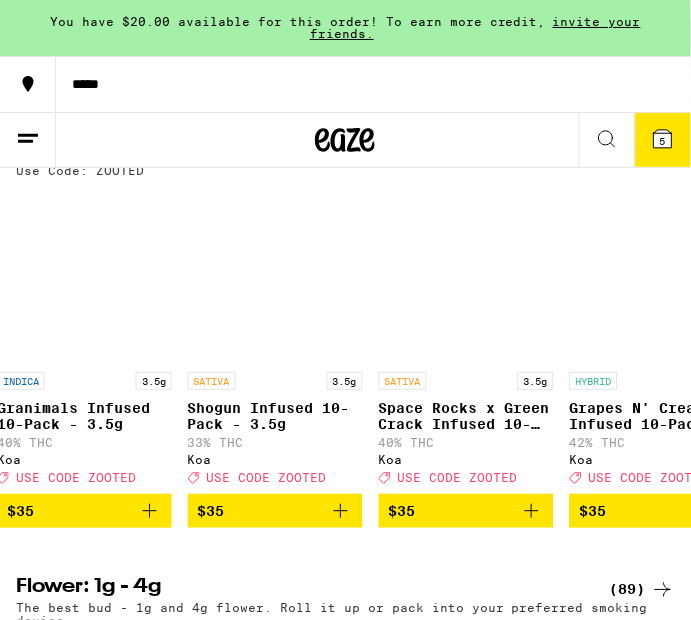 scroll, scrollTop: 0, scrollLeft: 6323, axis: horizontal 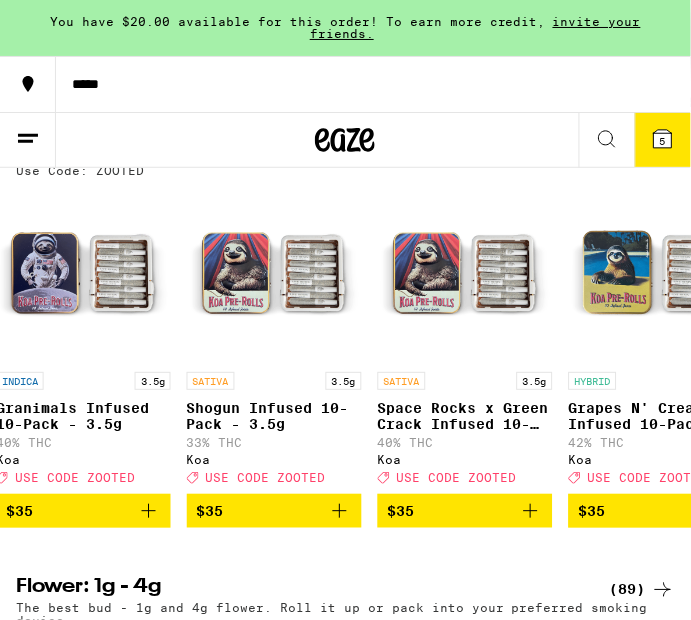 click 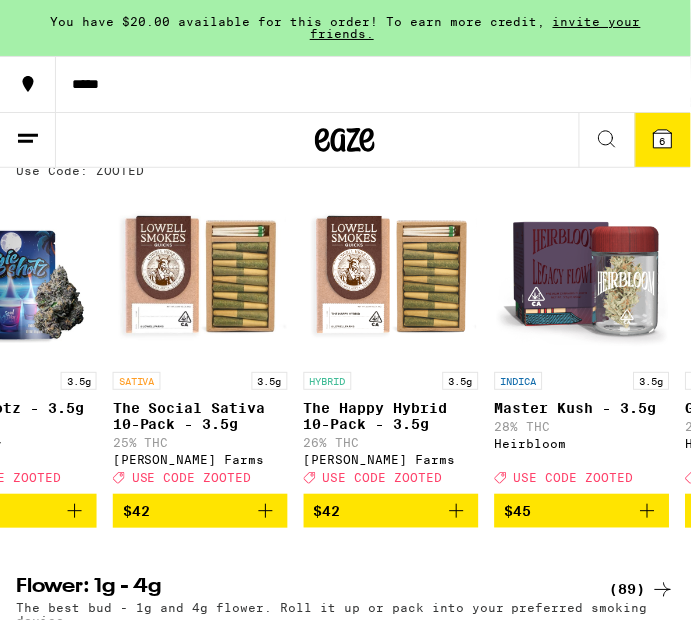 scroll, scrollTop: 0, scrollLeft: 7356, axis: horizontal 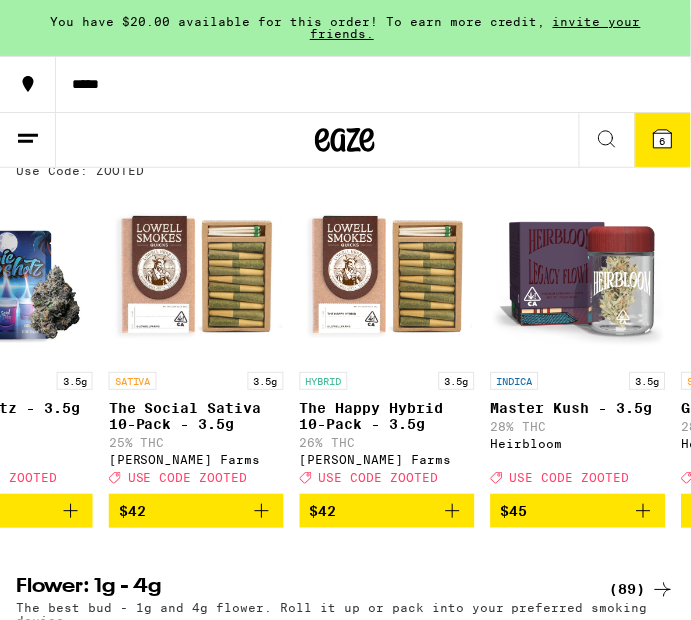 click on "$42" at bounding box center [196, 511] 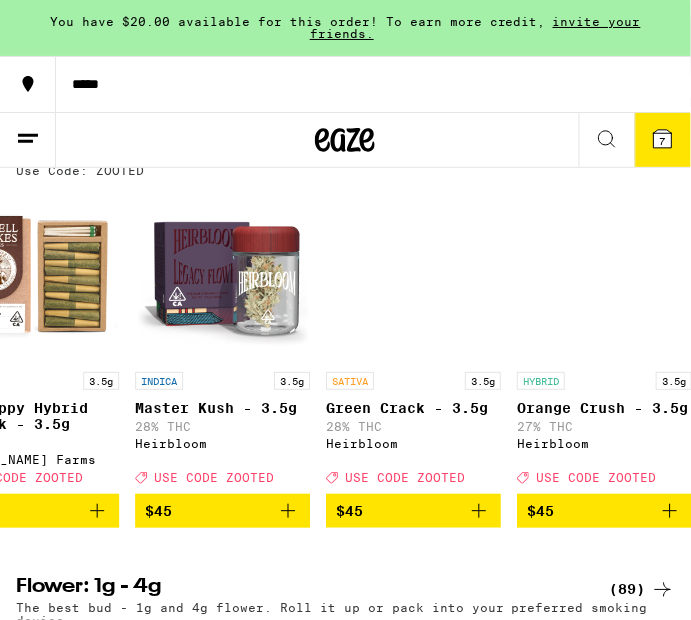 scroll, scrollTop: 0, scrollLeft: 7744, axis: horizontal 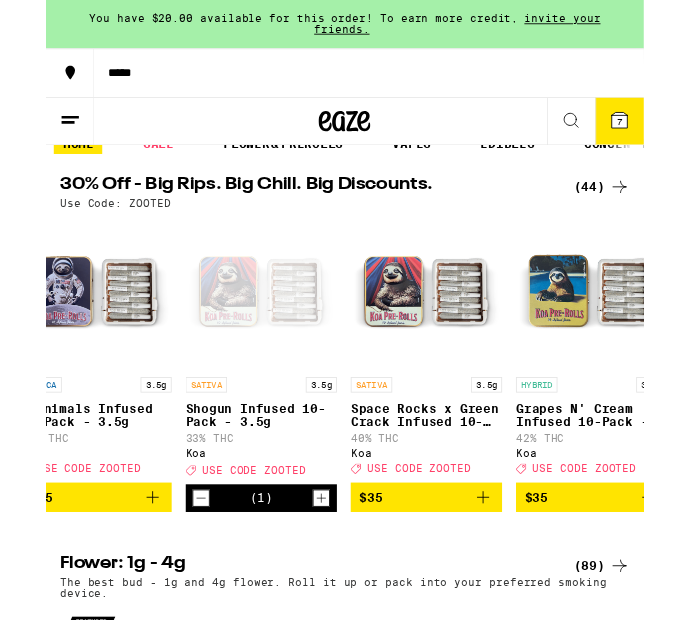 click 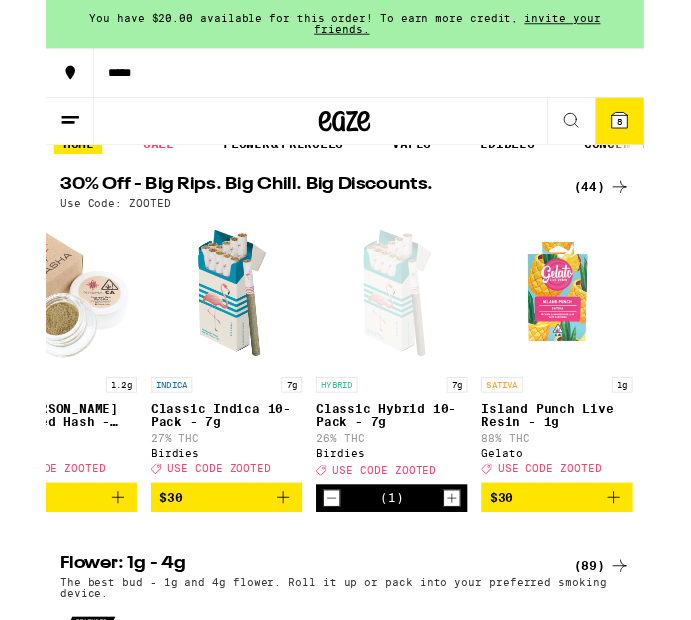 scroll, scrollTop: 0, scrollLeft: 4095, axis: horizontal 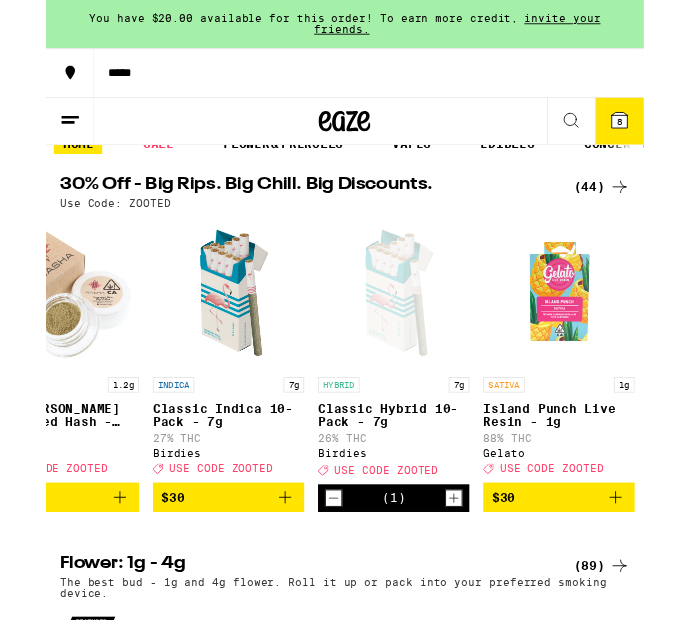 click 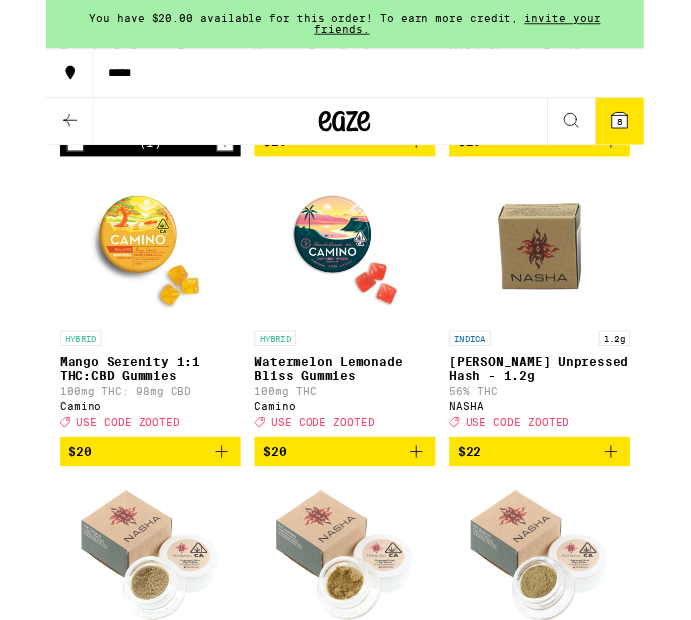 scroll, scrollTop: 1949, scrollLeft: 0, axis: vertical 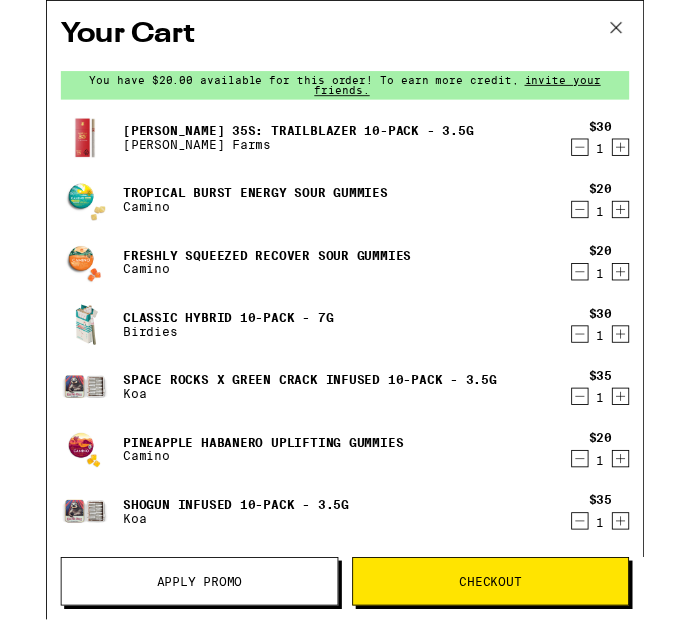 click 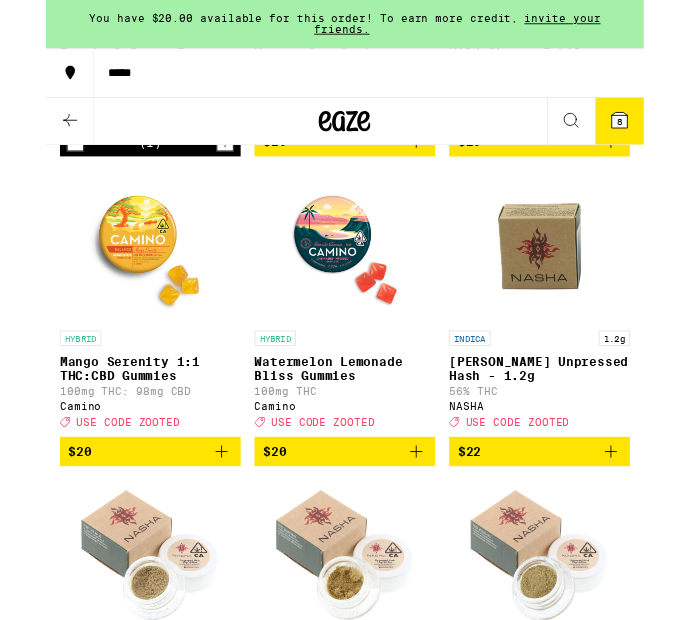 click on "*****" at bounding box center (345, 84) 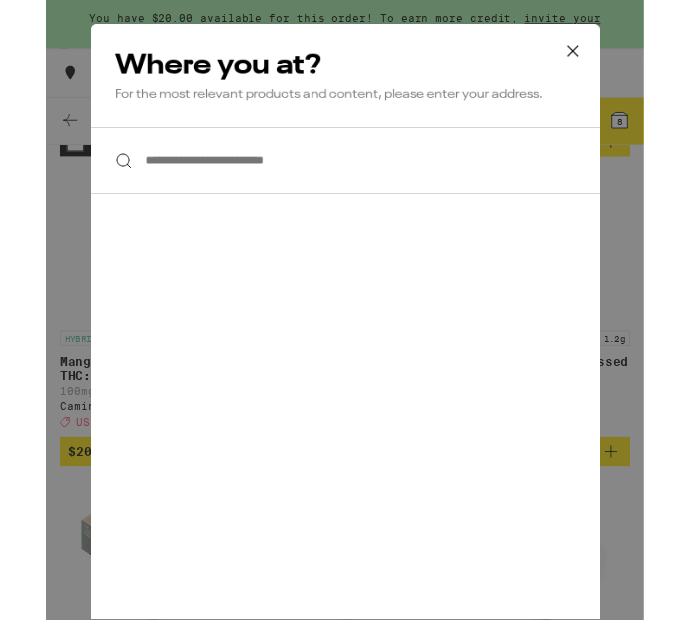 click on "**********" at bounding box center [346, 185] 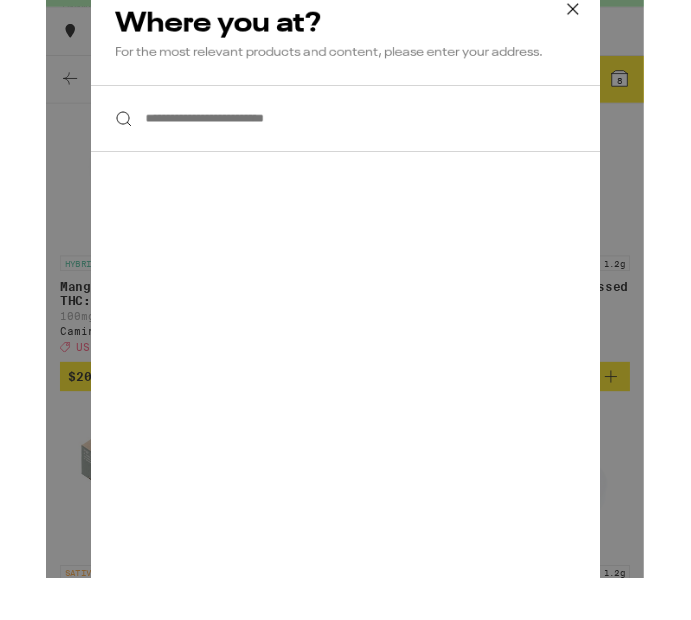 scroll, scrollTop: 1987, scrollLeft: 0, axis: vertical 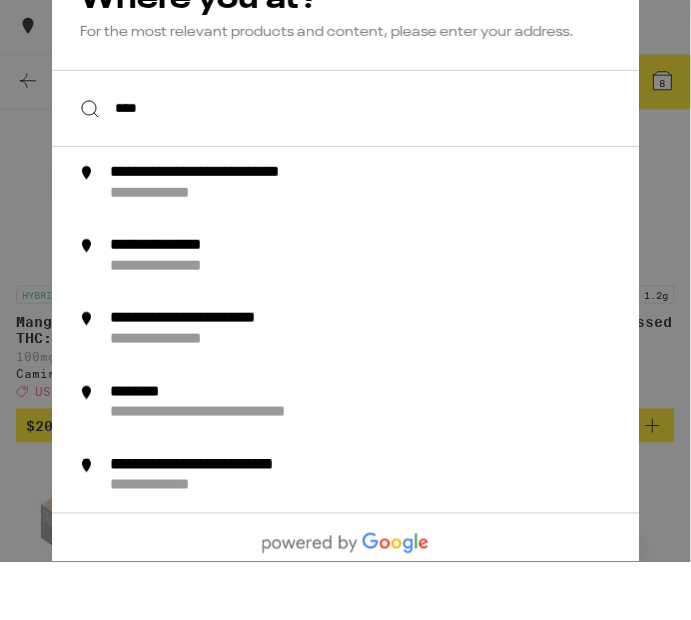 click on "**********" at bounding box center (381, 241) 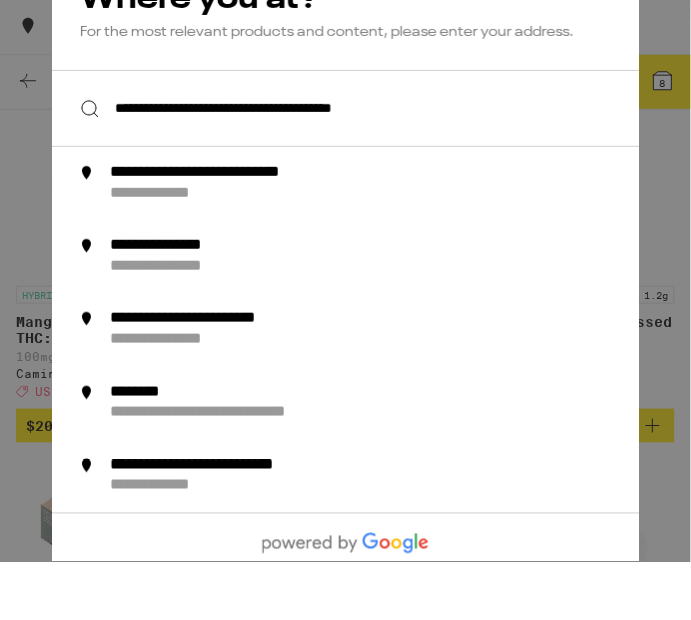 scroll, scrollTop: 1987, scrollLeft: 0, axis: vertical 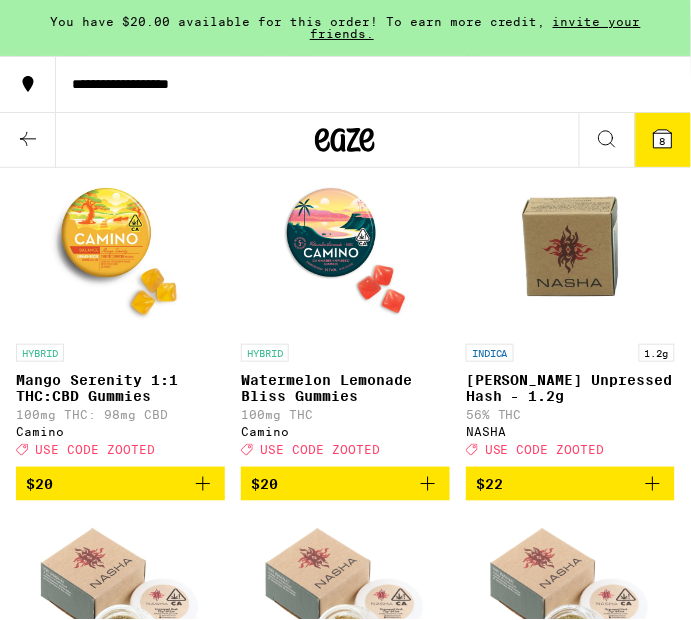 click 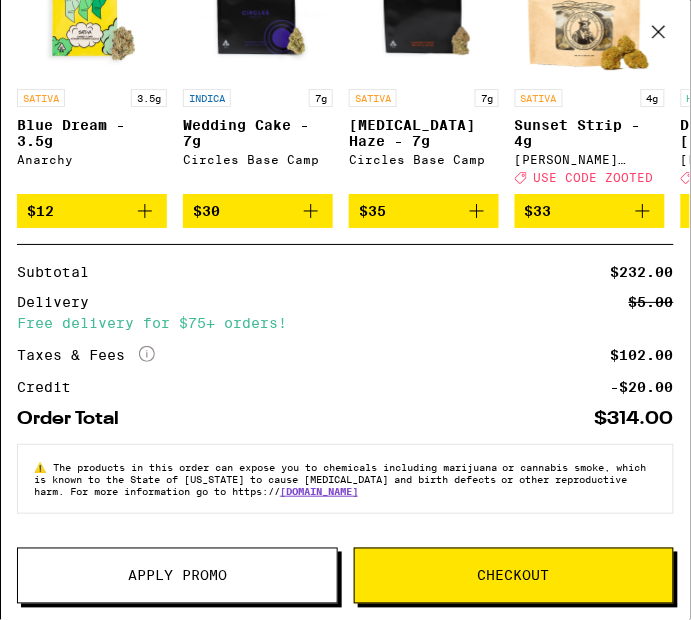 scroll, scrollTop: 863, scrollLeft: 0, axis: vertical 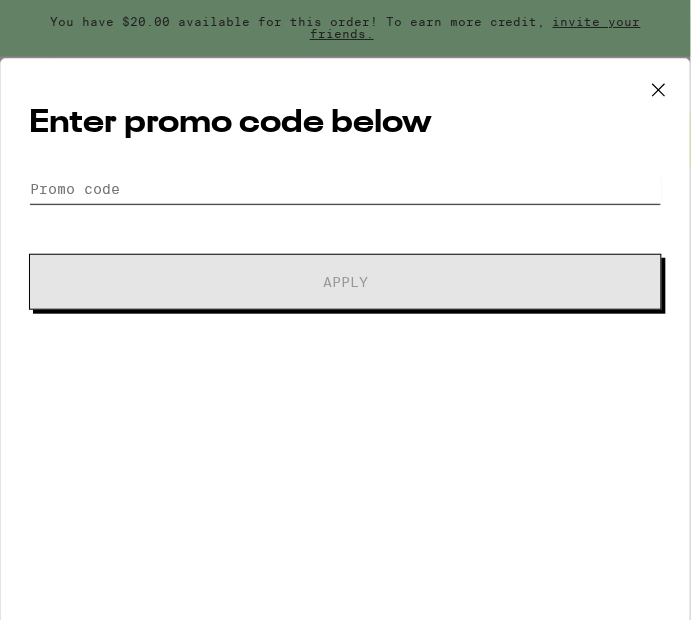 click on "Promo Code" at bounding box center (345, 189) 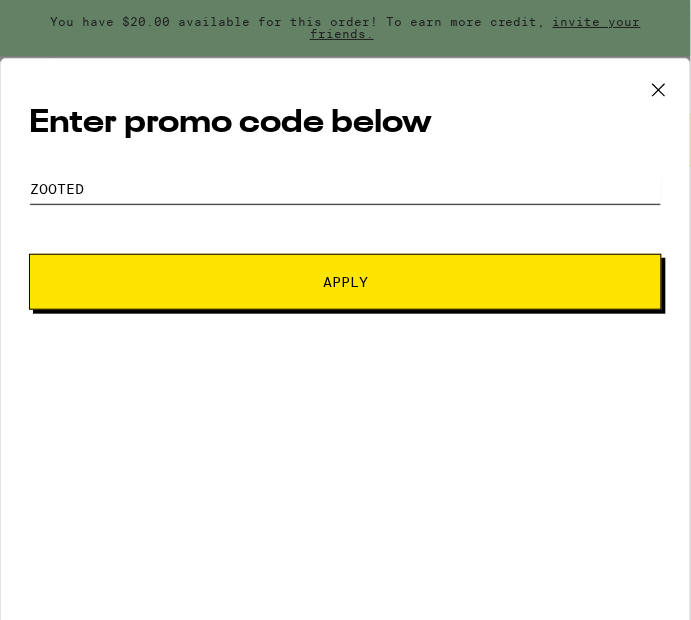 type on "Zooted" 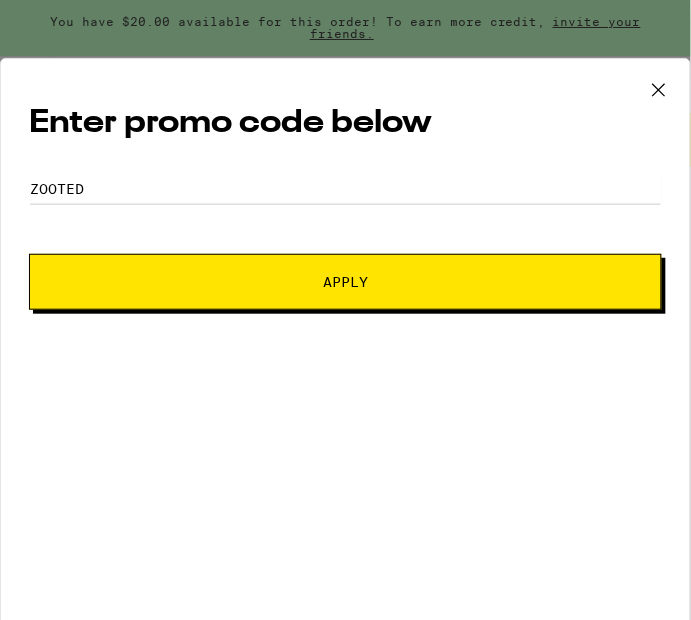 click on "Apply" at bounding box center [345, 282] 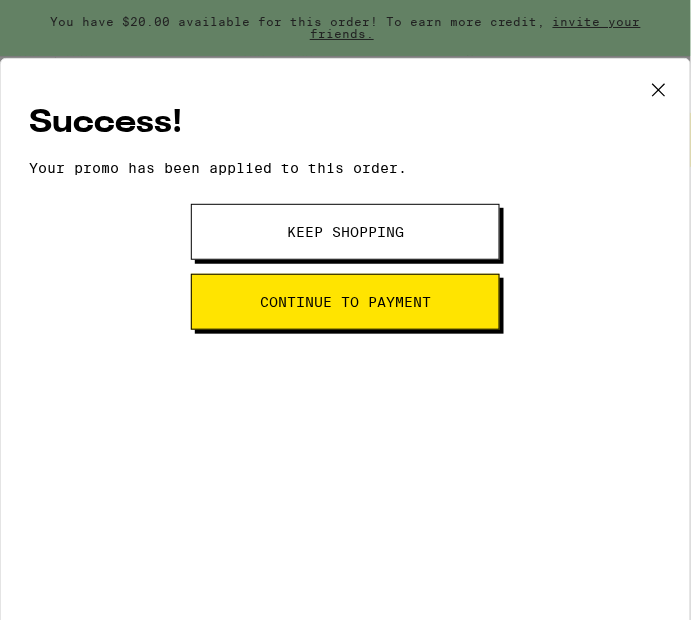 click on "Continue to payment" at bounding box center [345, 302] 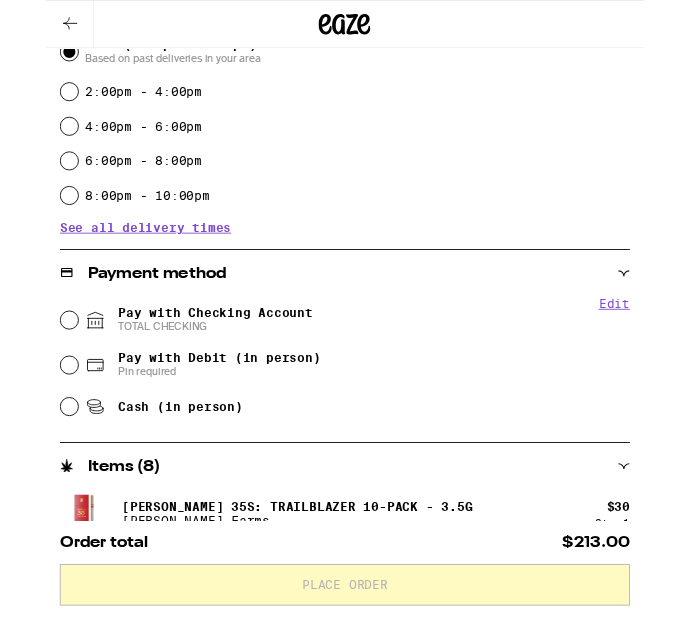 scroll, scrollTop: 530, scrollLeft: 0, axis: vertical 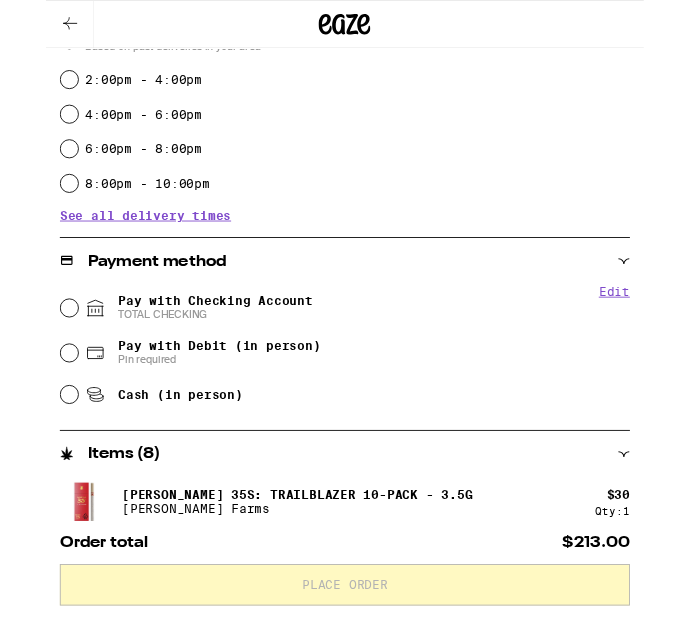 click on "Pay with Checking Account TOTAL CHECKING" at bounding box center [346, 356] 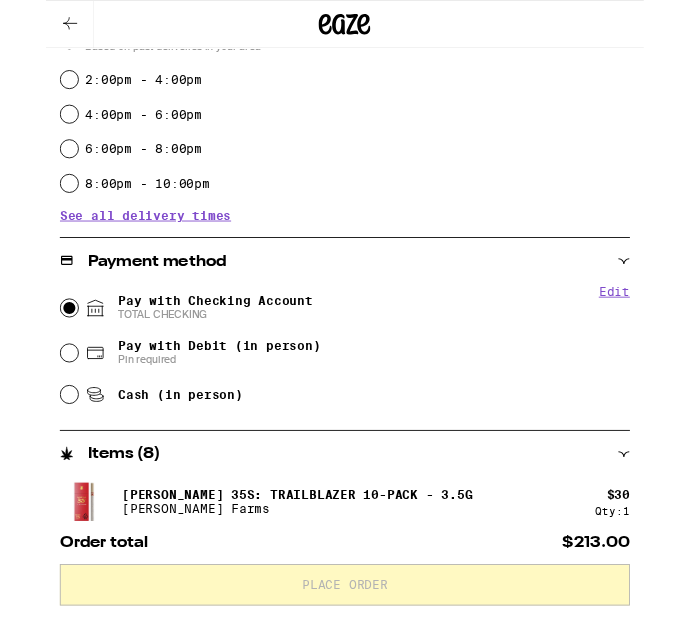 click on "Pay with Checking Account TOTAL CHECKING" at bounding box center (27, 356) 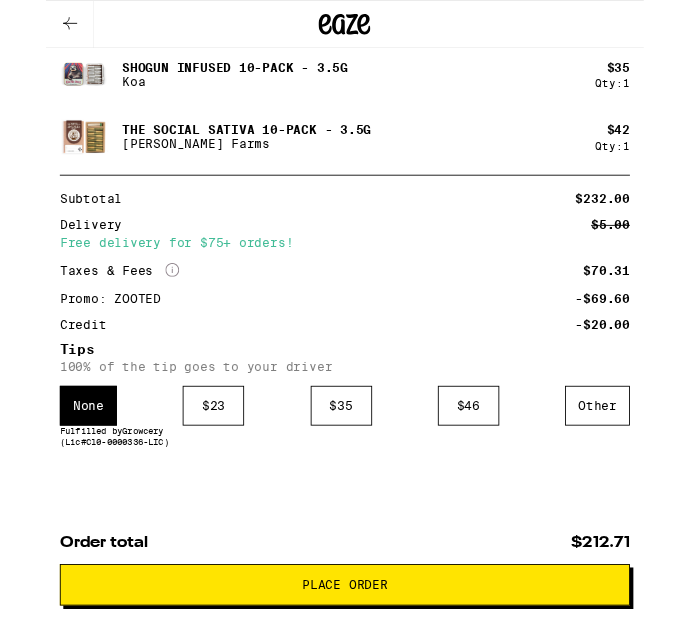 scroll, scrollTop: 1524, scrollLeft: 0, axis: vertical 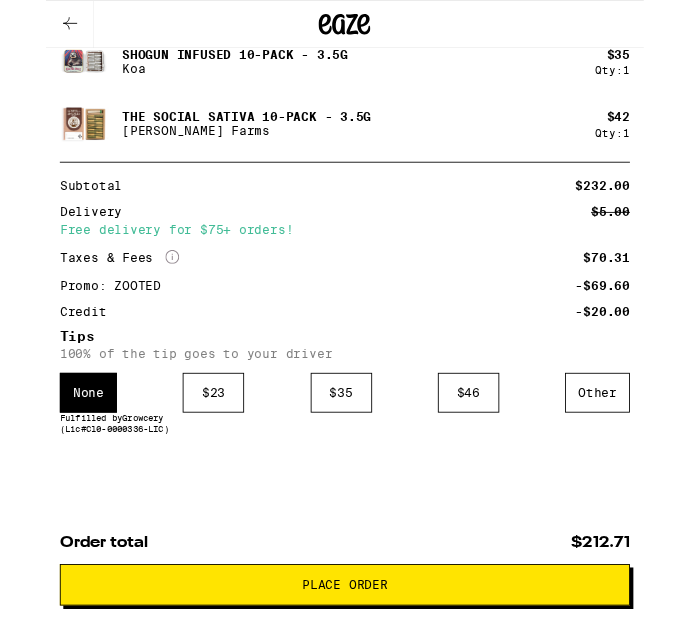 click on "Other" at bounding box center (637, 454) 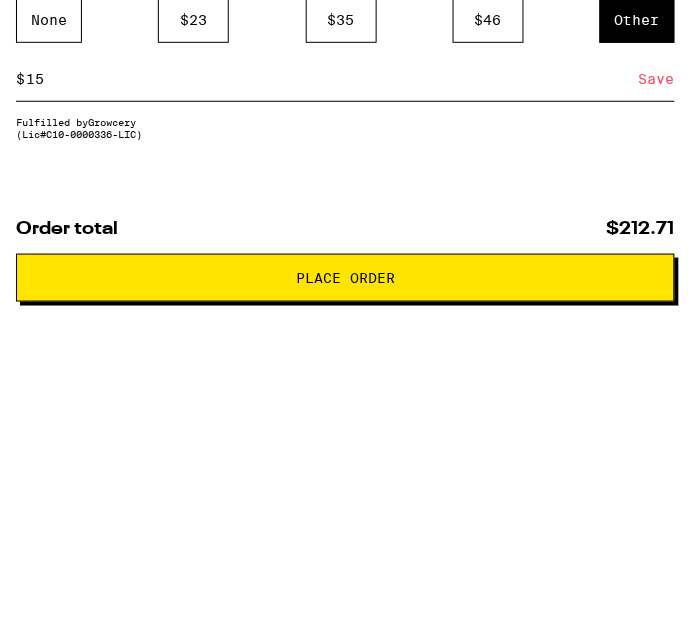 scroll, scrollTop: 1657, scrollLeft: 0, axis: vertical 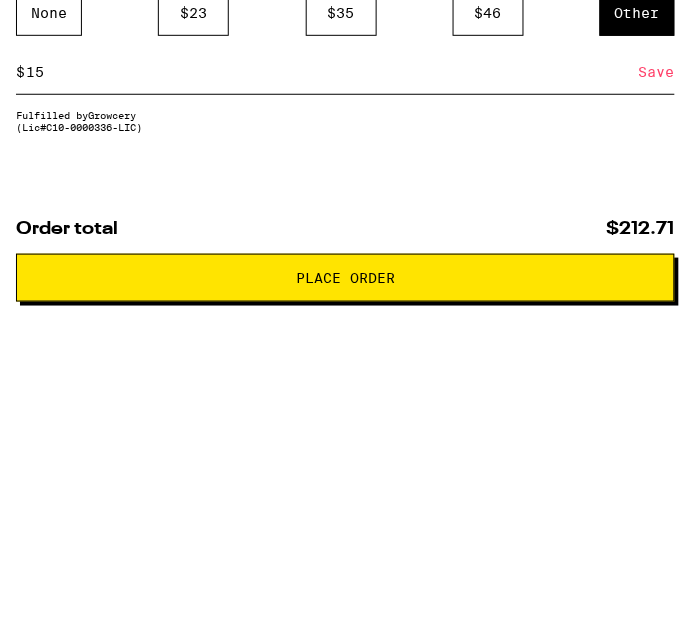 type on "15" 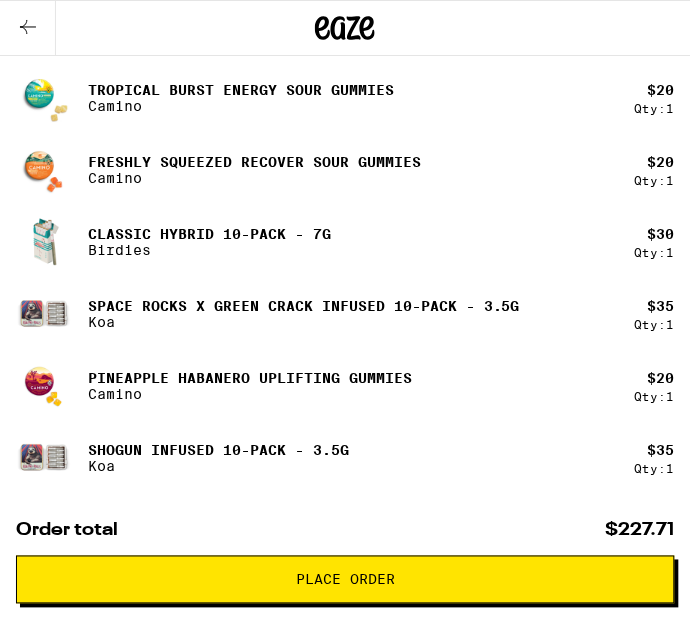 scroll, scrollTop: 1136, scrollLeft: 0, axis: vertical 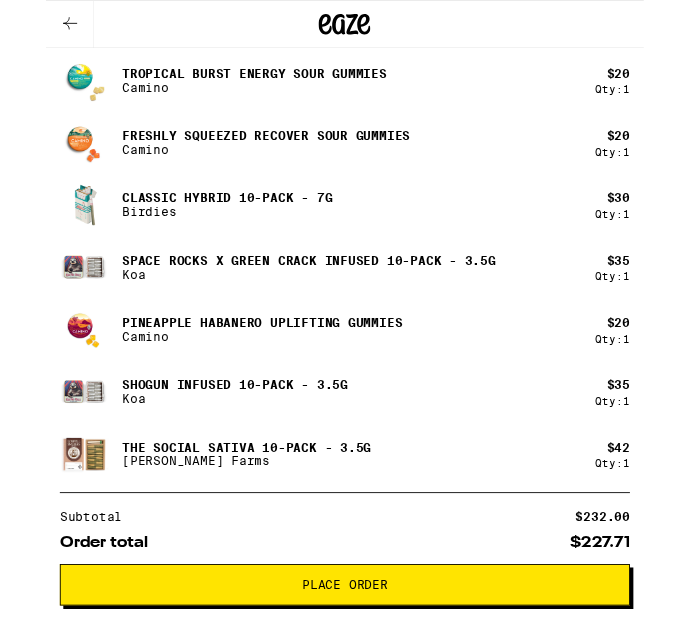 click on "Place Order" at bounding box center [345, 676] 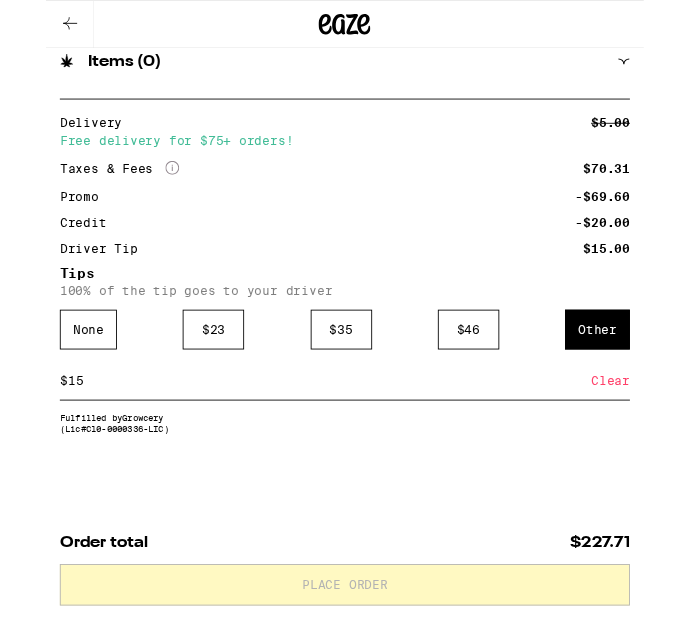scroll, scrollTop: 1039, scrollLeft: 0, axis: vertical 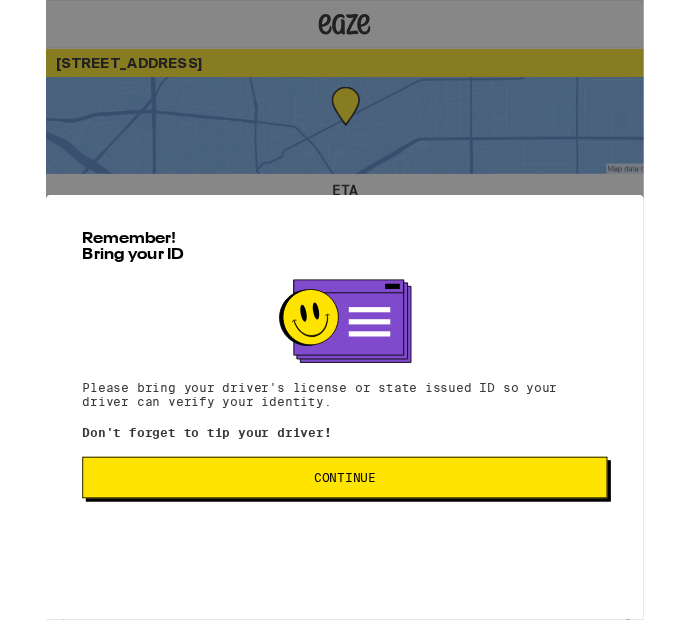 click on "Continue" at bounding box center [345, 552] 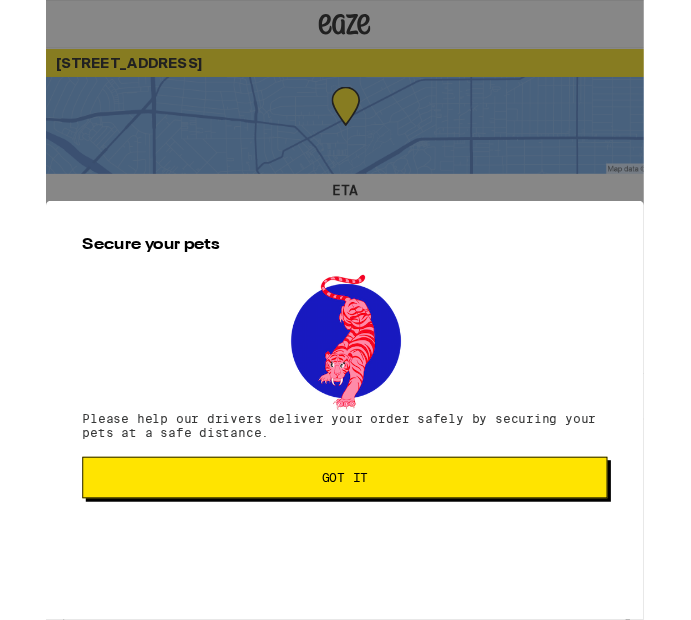 click on "Got it" at bounding box center (345, 552) 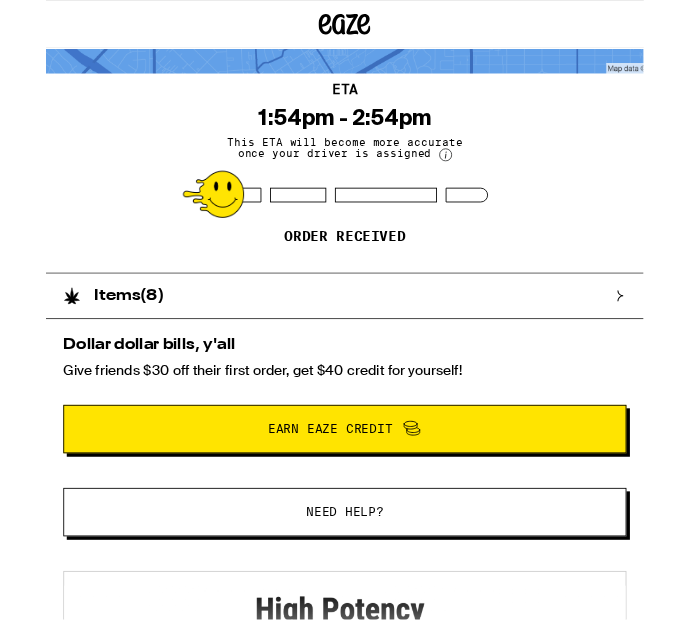 scroll, scrollTop: 0, scrollLeft: 0, axis: both 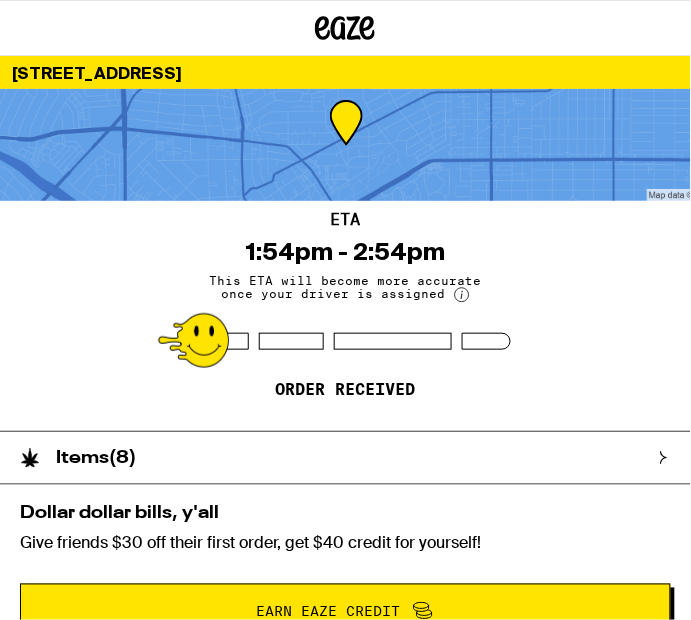 click on "Items  ( 8 )" at bounding box center [335, 458] 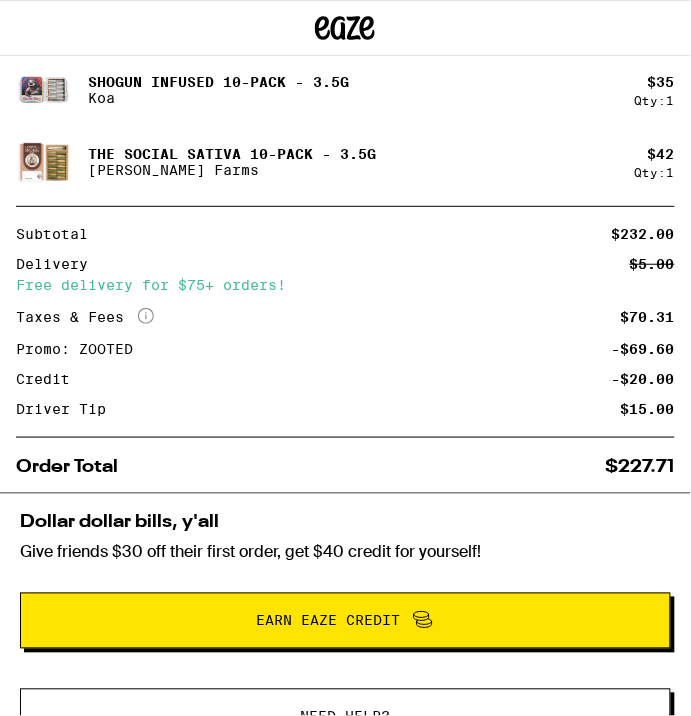 scroll, scrollTop: 879, scrollLeft: 0, axis: vertical 